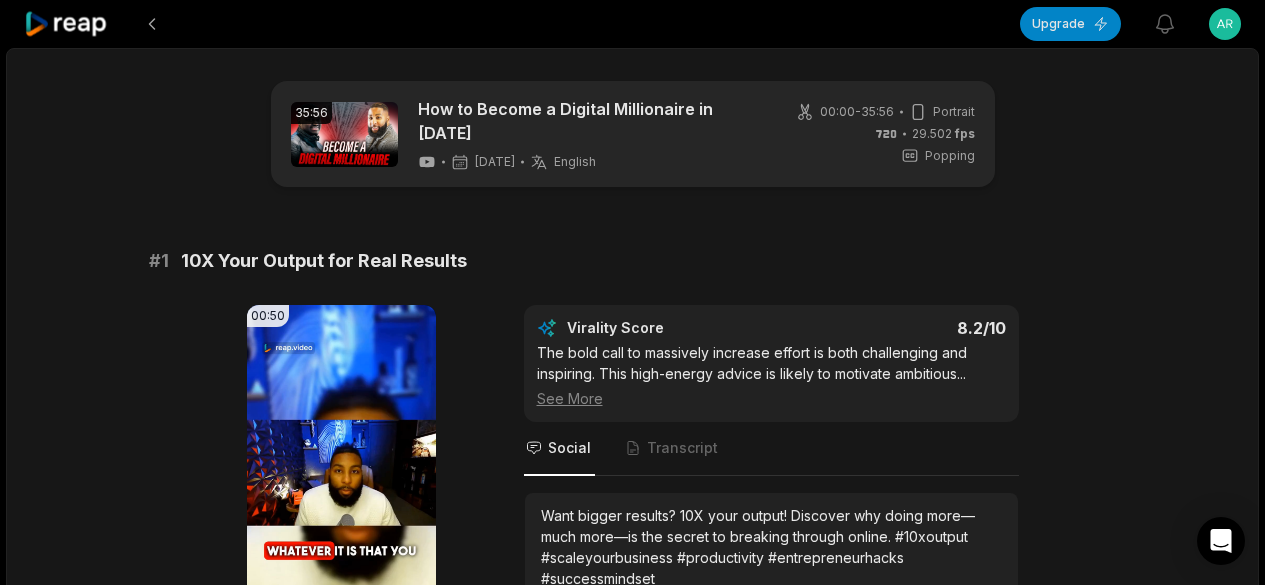 scroll, scrollTop: 0, scrollLeft: 0, axis: both 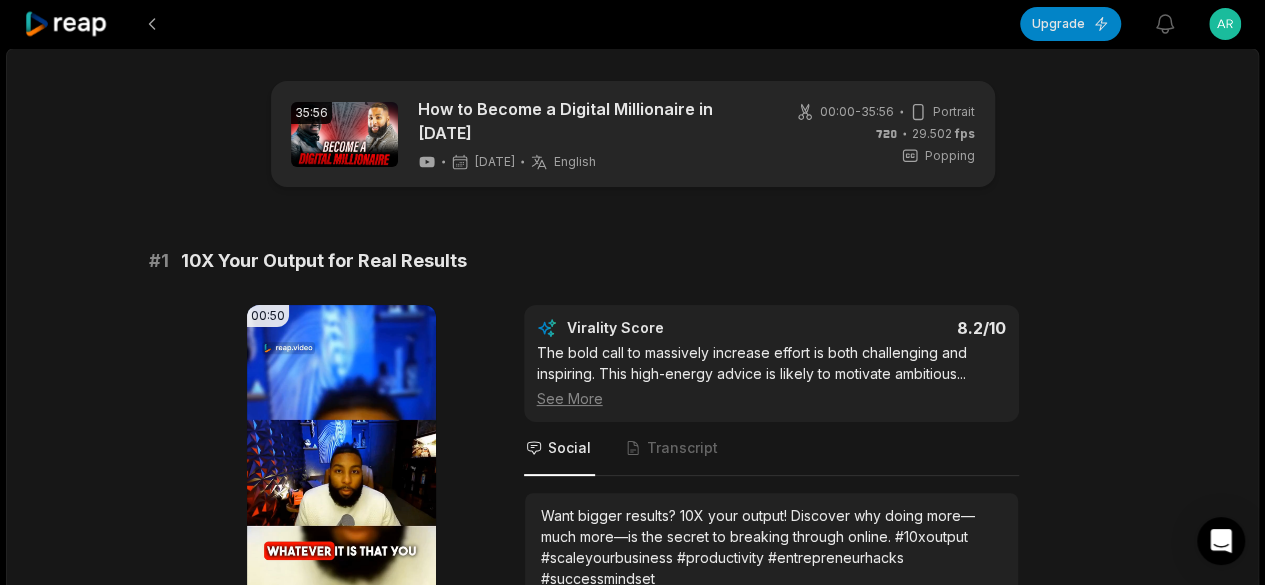 click 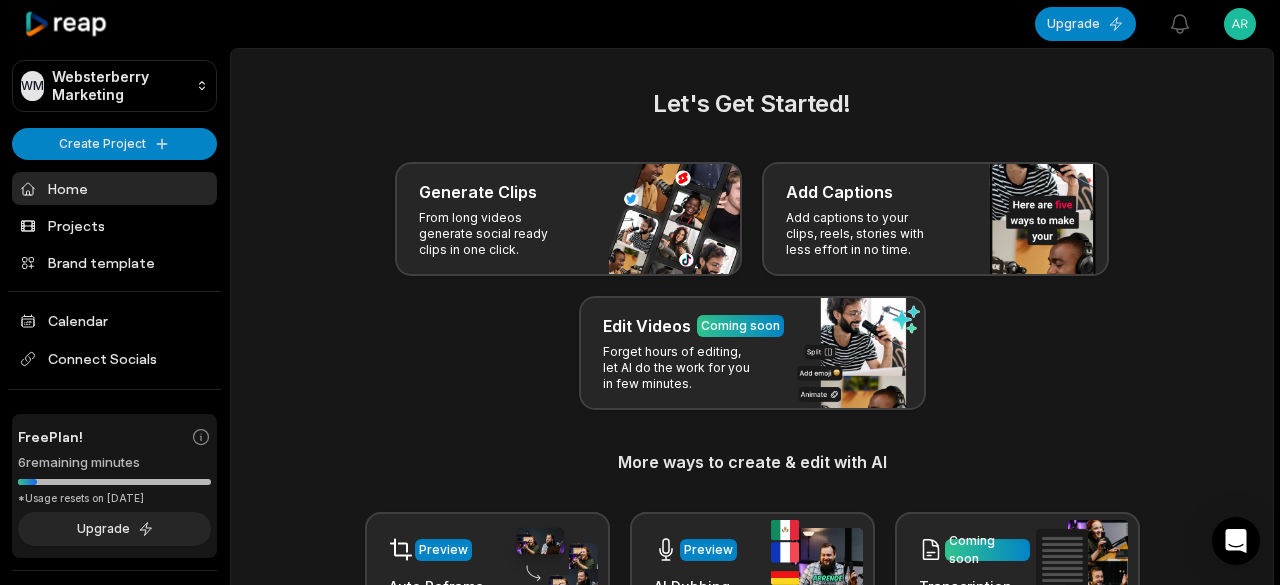click on "WM Websterberry Marketing Create Project Home Projects Brand template Calendar Connect Socials Free  Plan! 6  remaining minutes *Usage resets on [DATE] Upgrade Help Privacy Terms Open sidebar Upgrade View notifications Open user menu   Let's Get Started! Generate Clips From long videos generate social ready clips in one click. Add Captions Add captions to your clips, reels, stories with less effort in no time. Edit Videos Coming soon Forget hours of editing, let AI do the work for you in few minutes. More ways to create & edit with AI Preview Auto Reframe Preview AI Dubbing Coming soon Transcription Coming soon Noise removal Recent Projects View all View Clips Clips 13:26 Navigating Social Media, Freedom of Speech, and Entrepreneurship with [PERSON_NAME] Websterberry Open options [DATE] View Clips Clips 40:45 Navigating Social Media, Freedom of Speech, and Entrepreneurship with [PERSON_NAME] Websterberry Open options [DATE] View Clips Clips 03:05 What Calm Really Feels Like- [PERSON_NAME] (3) Open options Clips" at bounding box center [640, 292] 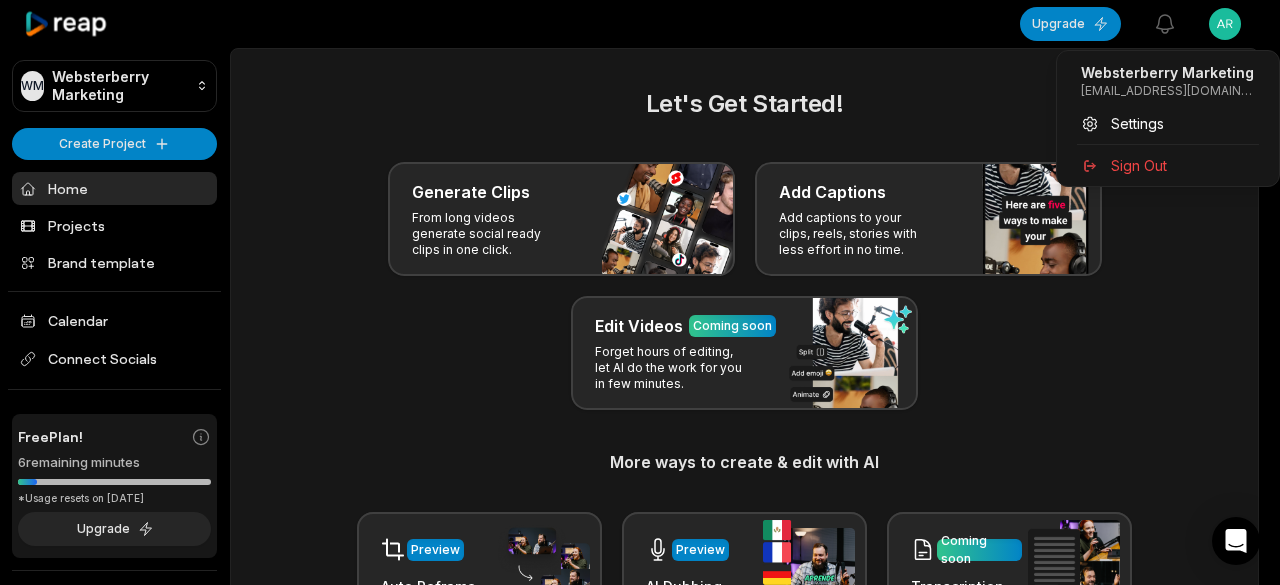 click on "WM Websterberry Marketing Create Project Home Projects Brand template Calendar Connect Socials Free  Plan! 6  remaining minutes *Usage resets on [DATE] Upgrade Help Privacy Terms Open sidebar Upgrade View notifications Open user menu   Let's Get Started! Generate Clips From long videos generate social ready clips in one click. Add Captions Add captions to your clips, reels, stories with less effort in no time. Edit Videos Coming soon Forget hours of editing, let AI do the work for you in few minutes. More ways to create & edit with AI Preview Auto Reframe Preview AI Dubbing Coming soon Transcription Coming soon Noise removal Recent Projects View all View Clips Clips 13:26 Navigating Social Media, Freedom of Speech, and Entrepreneurship with [PERSON_NAME] Websterberry Open options [DATE] View Clips Clips 40:45 Navigating Social Media, Freedom of Speech, and Entrepreneurship with [PERSON_NAME] Websterberry Open options [DATE] View Clips Clips 03:05 What Calm Really Feels Like- [PERSON_NAME] (3) Open options Clips" at bounding box center [640, 292] 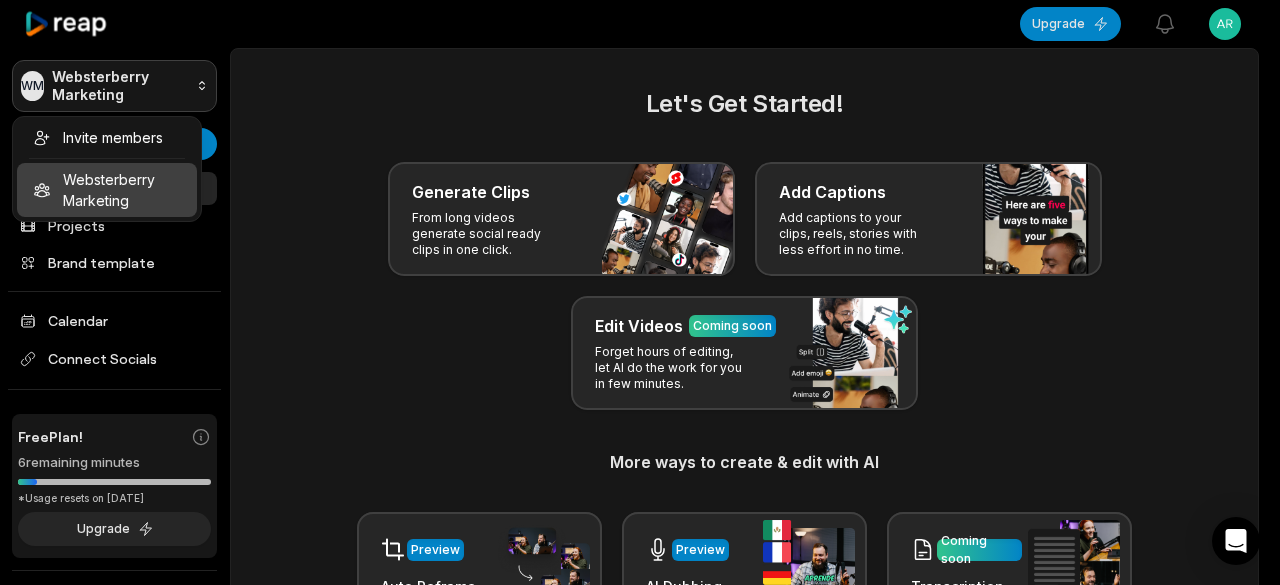 click on "WM Websterberry Marketing Create Project Home Projects Brand template Calendar Connect Socials Free  Plan! 6  remaining minutes *Usage resets on August 4, 2025 Upgrade Help Privacy Terms Open sidebar Upgrade View notifications Open user menu   Let's Get Started! Generate Clips From long videos generate social ready clips in one click. Add Captions Add captions to your clips, reels, stories with less effort in no time. Edit Videos Coming soon Forget hours of editing, let AI do the work for you in few minutes. More ways to create & edit with AI Preview Auto Reframe Preview AI Dubbing Coming soon Transcription Coming soon Noise removal Recent Projects View all View Clips Clips 13:26 Navigating Social Media, Freedom of Speech, and Entrepreneurship with Arias Websterberry Open options 3 days ago View Clips Clips 40:45 Navigating Social Media, Freedom of Speech, and Entrepreneurship with Arias Websterberry Open options 3 days ago View Clips Clips 03:05 What Calm Really Feels Like- Kimberly (3) Open options Clips" at bounding box center [640, 292] 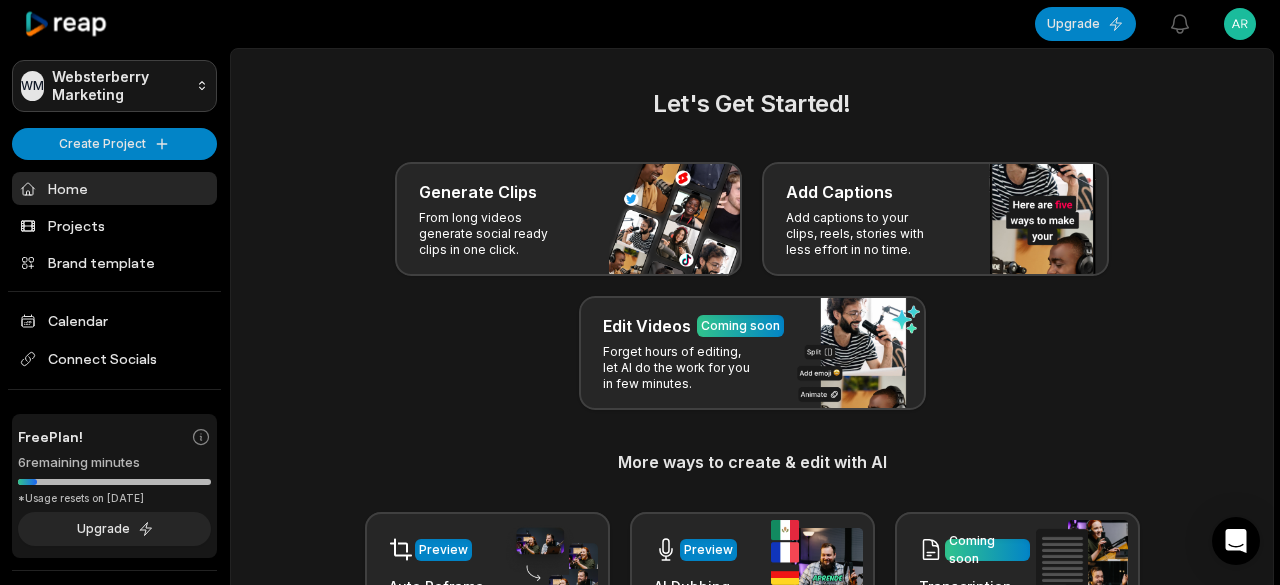 click on "WM Websterberry Marketing Create Project Home Projects Brand template Calendar Connect Socials Free  Plan! 6  remaining minutes *Usage resets on August 4, 2025 Upgrade Help Privacy Terms Open sidebar Upgrade View notifications Open user menu   Let's Get Started! Generate Clips From long videos generate social ready clips in one click. Add Captions Add captions to your clips, reels, stories with less effort in no time. Edit Videos Coming soon Forget hours of editing, let AI do the work for you in few minutes. More ways to create & edit with AI Preview Auto Reframe Preview AI Dubbing Coming soon Transcription Coming soon Noise removal Recent Projects View all View Clips Clips 13:26 Navigating Social Media, Freedom of Speech, and Entrepreneurship with Arias Websterberry Open options 3 days ago View Clips Clips 40:45 Navigating Social Media, Freedom of Speech, and Entrepreneurship with Arias Websterberry Open options 3 days ago View Clips Clips 03:05 What Calm Really Feels Like- Kimberly (3) Open options Clips" at bounding box center (640, 292) 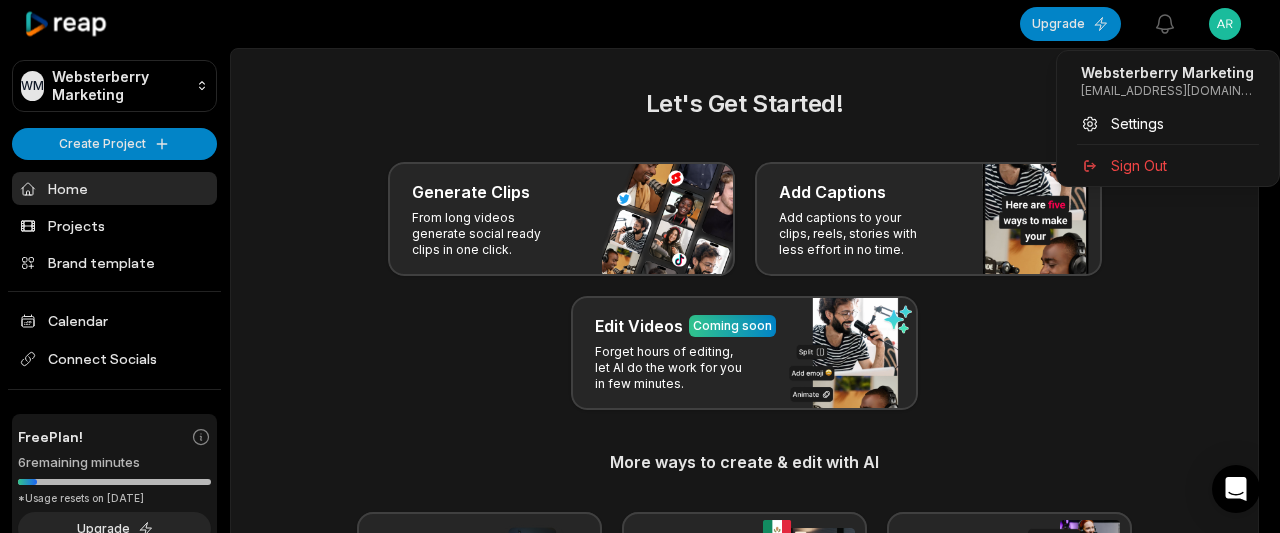 click on "WM Websterberry Marketing Create Project Home Projects Brand template Calendar Connect Socials Free  Plan! 6  remaining minutes *Usage resets on August 4, 2025 Upgrade Help Privacy Terms Open sidebar Upgrade View notifications Open user menu   Let's Get Started! Generate Clips From long videos generate social ready clips in one click. Add Captions Add captions to your clips, reels, stories with less effort in no time. Edit Videos Coming soon Forget hours of editing, let AI do the work for you in few minutes. More ways to create & edit with AI Preview Auto Reframe Preview AI Dubbing Coming soon Transcription Coming soon Noise removal Recent Projects View all View Clips Clips 13:26 Navigating Social Media, Freedom of Speech, and Entrepreneurship with Arias Websterberry Open options 3 days ago View Clips Clips 40:45 Navigating Social Media, Freedom of Speech, and Entrepreneurship with Arias Websterberry Open options 3 days ago View Clips Clips 03:05 What Calm Really Feels Like- Kimberly (3) Open options Clips" at bounding box center (640, 266) 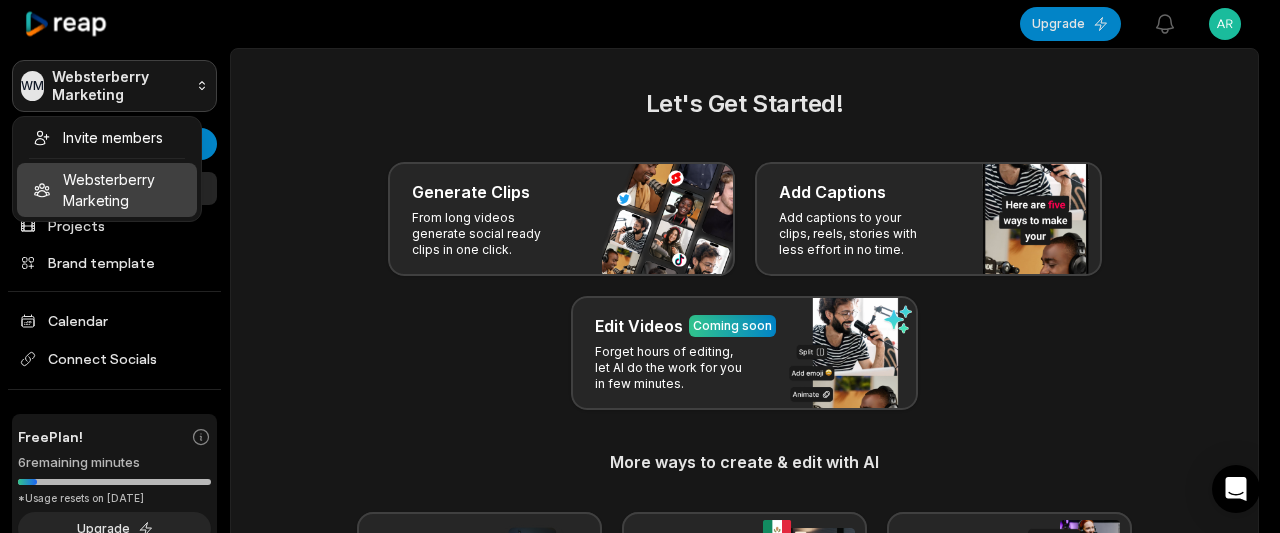 click on "WM Websterberry Marketing Create Project Home Projects Brand template Calendar Connect Socials Free  Plan! 6  remaining minutes *Usage resets on August 4, 2025 Upgrade Help Privacy Terms Open sidebar Upgrade View notifications Open user menu   Let's Get Started! Generate Clips From long videos generate social ready clips in one click. Add Captions Add captions to your clips, reels, stories with less effort in no time. Edit Videos Coming soon Forget hours of editing, let AI do the work for you in few minutes. More ways to create & edit with AI Preview Auto Reframe Preview AI Dubbing Coming soon Transcription Coming soon Noise removal Recent Projects View all View Clips Clips 13:26 Navigating Social Media, Freedom of Speech, and Entrepreneurship with Arias Websterberry Open options 3 days ago View Clips Clips 40:45 Navigating Social Media, Freedom of Speech, and Entrepreneurship with Arias Websterberry Open options 3 days ago View Clips Clips 03:05 What Calm Really Feels Like- Kimberly (3) Open options Clips" at bounding box center [640, 266] 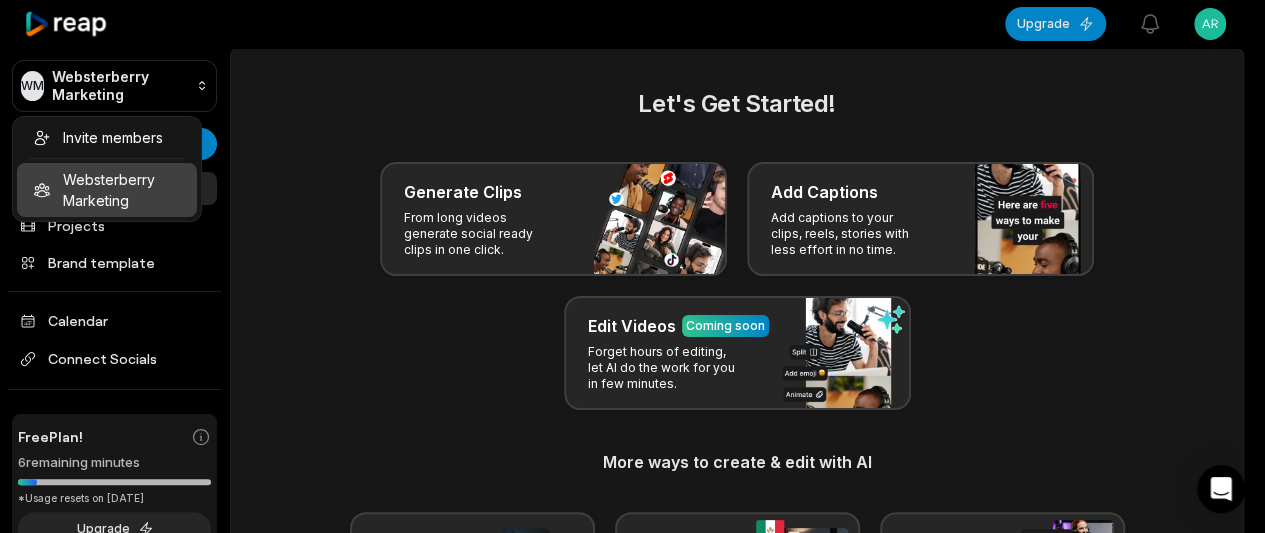 click on "WM Websterberry Marketing Create Project Home Projects Brand template Calendar Connect Socials Free  Plan! 6  remaining minutes *Usage resets on August 4, 2025 Upgrade Help Privacy Terms Open sidebar Upgrade View notifications Open user menu   Let's Get Started! Generate Clips From long videos generate social ready clips in one click. Add Captions Add captions to your clips, reels, stories with less effort in no time. Edit Videos Coming soon Forget hours of editing, let AI do the work for you in few minutes. More ways to create & edit with AI Preview Auto Reframe Preview AI Dubbing Coming soon Transcription Coming soon Noise removal Recent Projects View all View Clips Clips 13:26 Navigating Social Media, Freedom of Speech, and Entrepreneurship with Arias Websterberry Open options 3 days ago View Clips Clips 40:45 Navigating Social Media, Freedom of Speech, and Entrepreneurship with Arias Websterberry Open options 3 days ago View Clips Clips 03:05 What Calm Really Feels Like- Kimberly (3) Open options Clips" at bounding box center (632, 266) 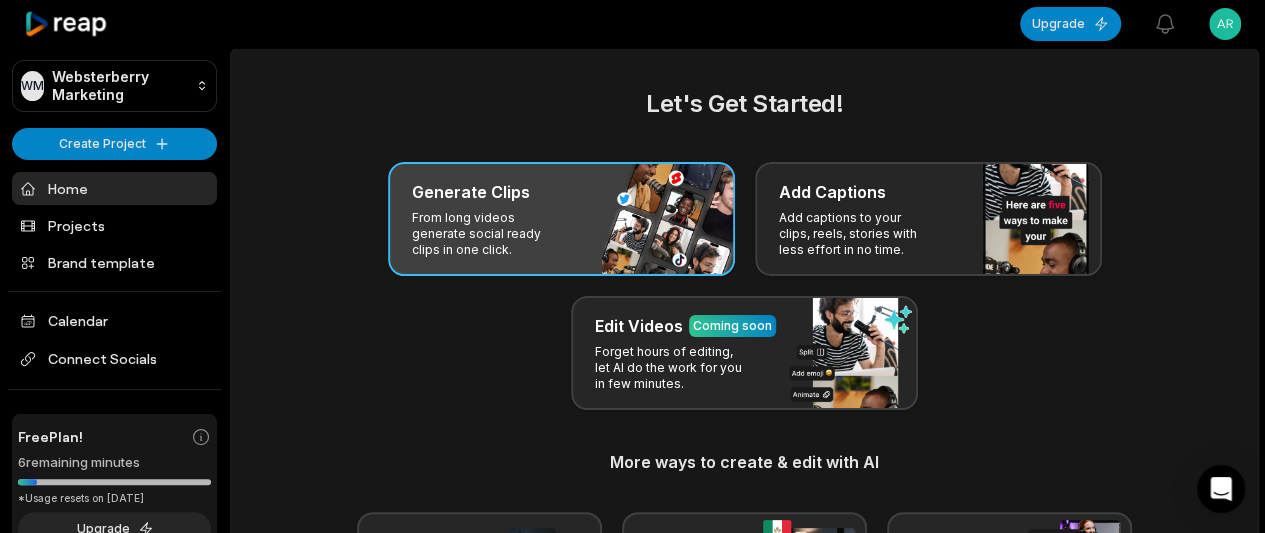 click on "From long videos generate social ready clips in one click." at bounding box center (489, 234) 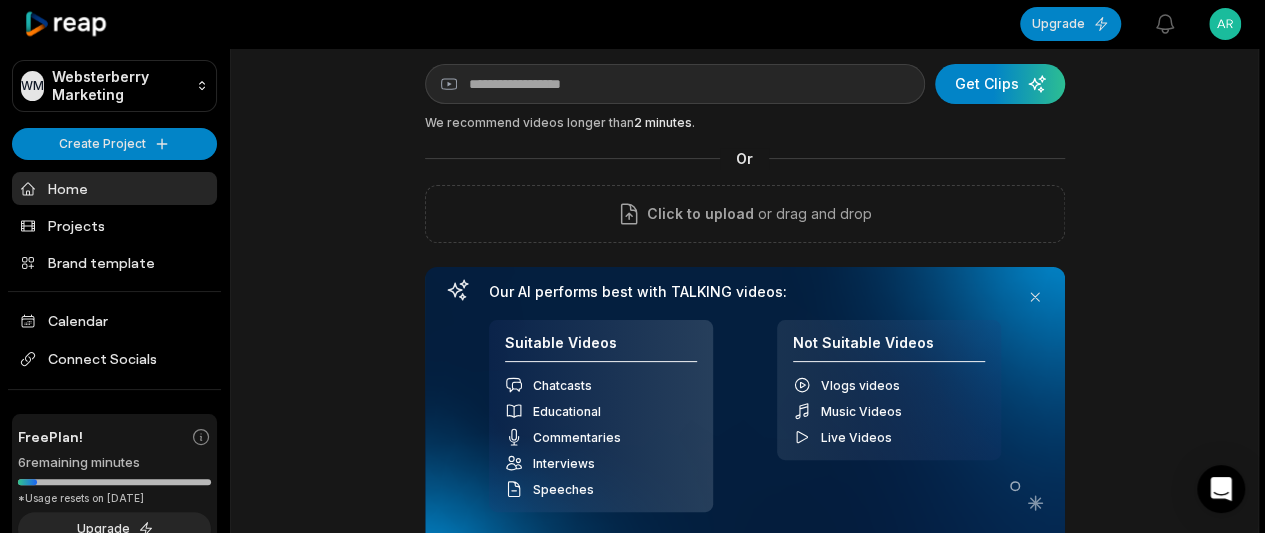 scroll, scrollTop: 0, scrollLeft: 0, axis: both 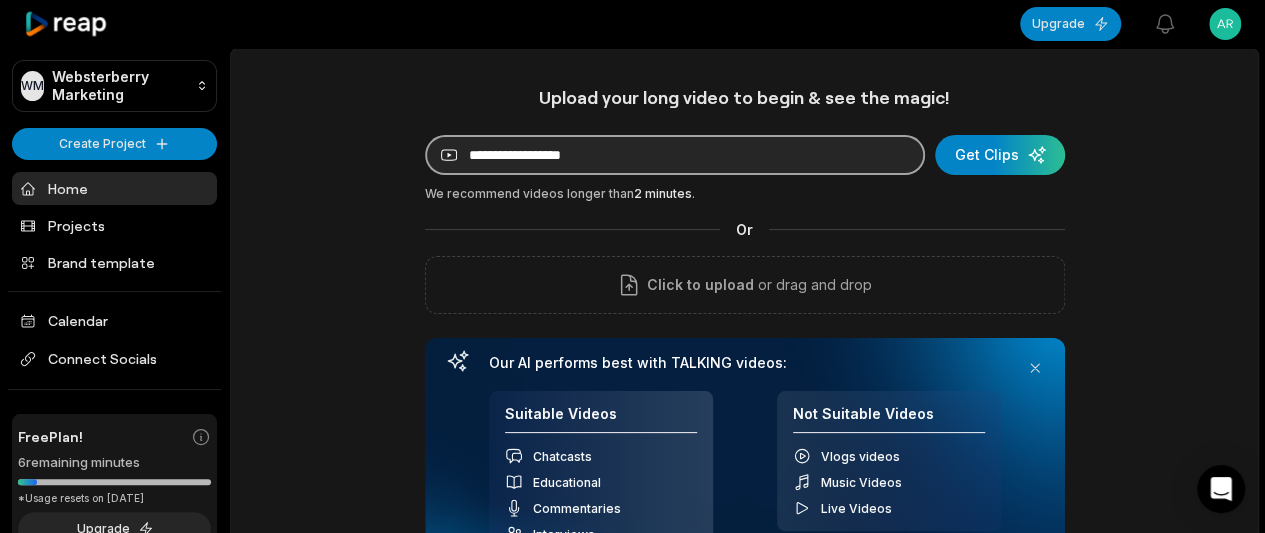 click at bounding box center (675, 155) 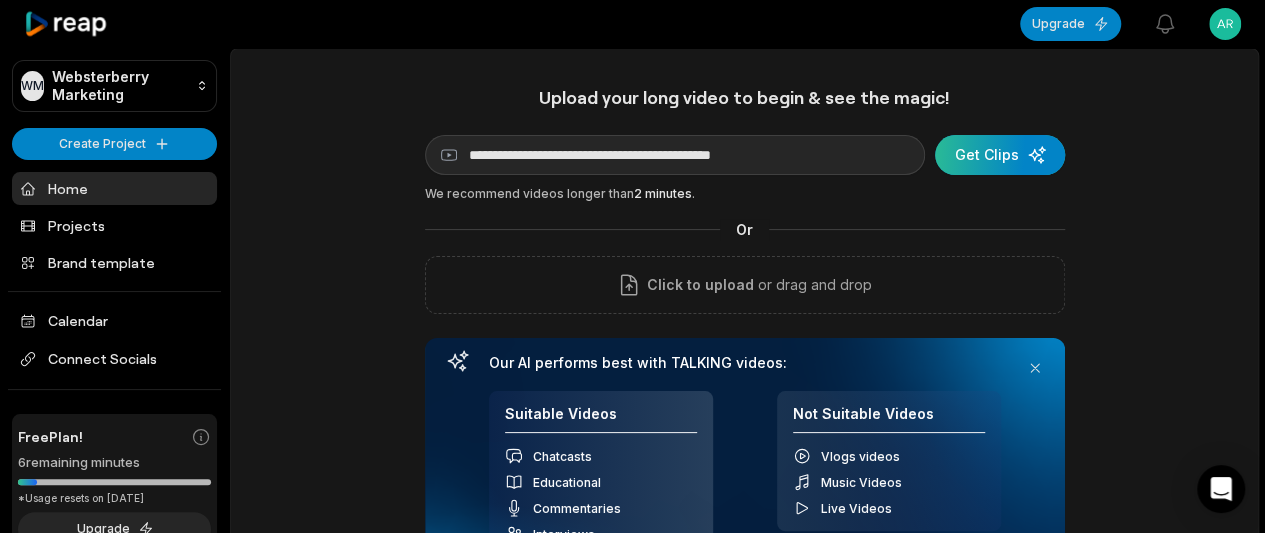 click at bounding box center (1000, 155) 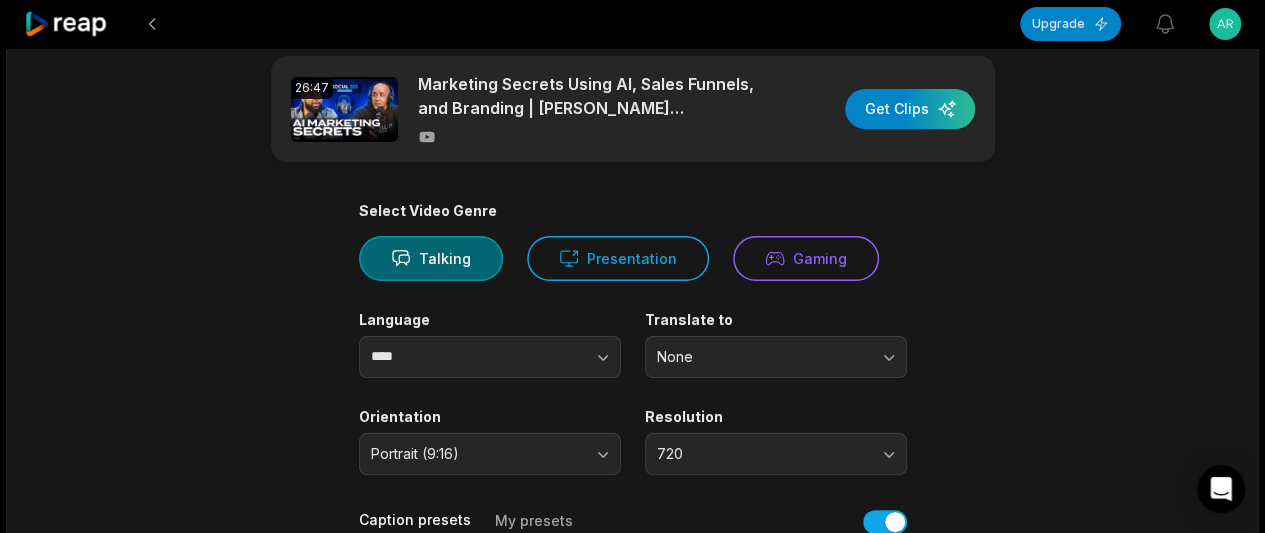 scroll, scrollTop: 0, scrollLeft: 0, axis: both 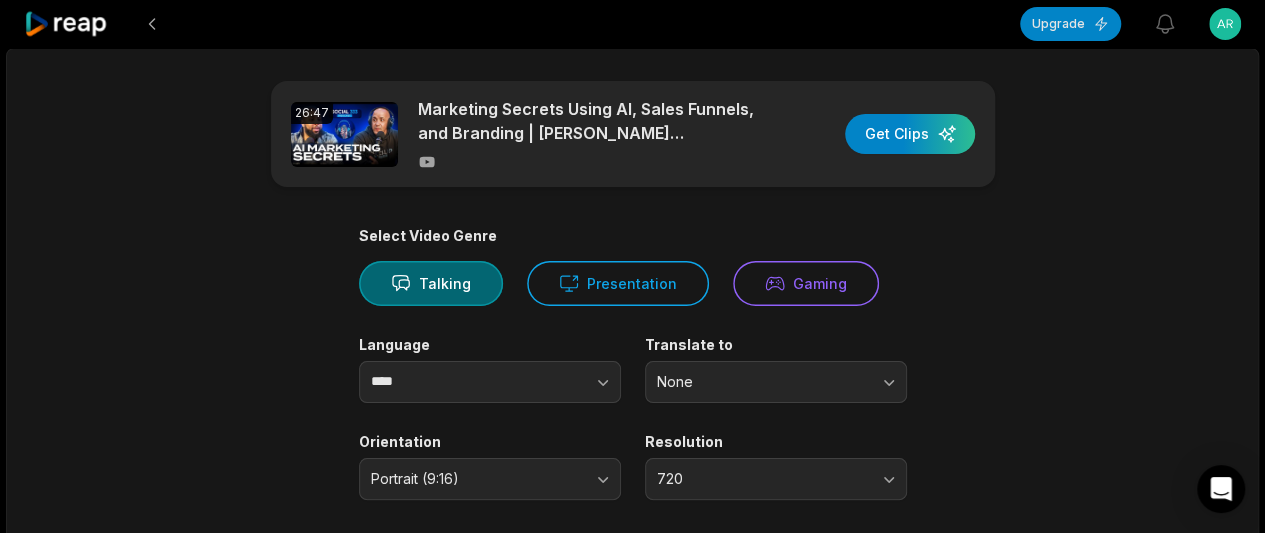 click 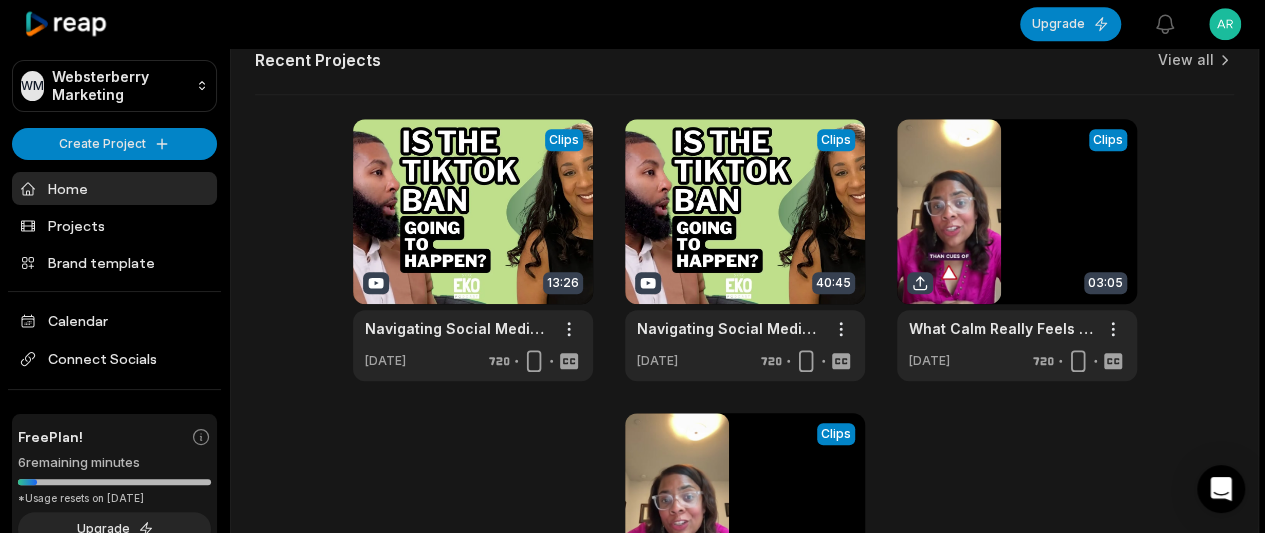 scroll, scrollTop: 674, scrollLeft: 0, axis: vertical 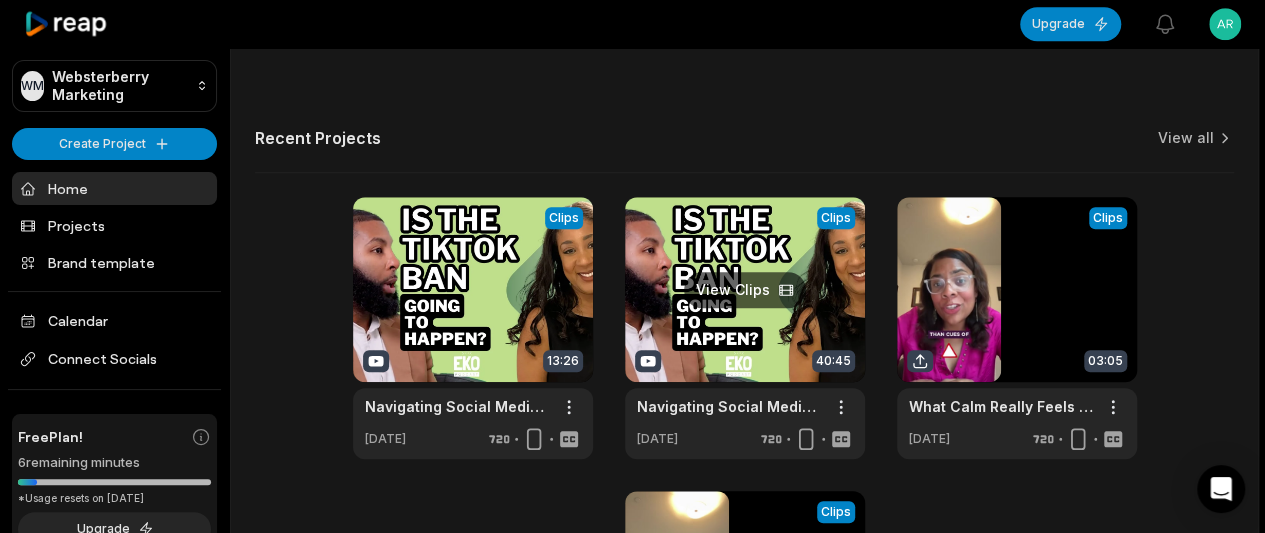 click at bounding box center (745, 328) 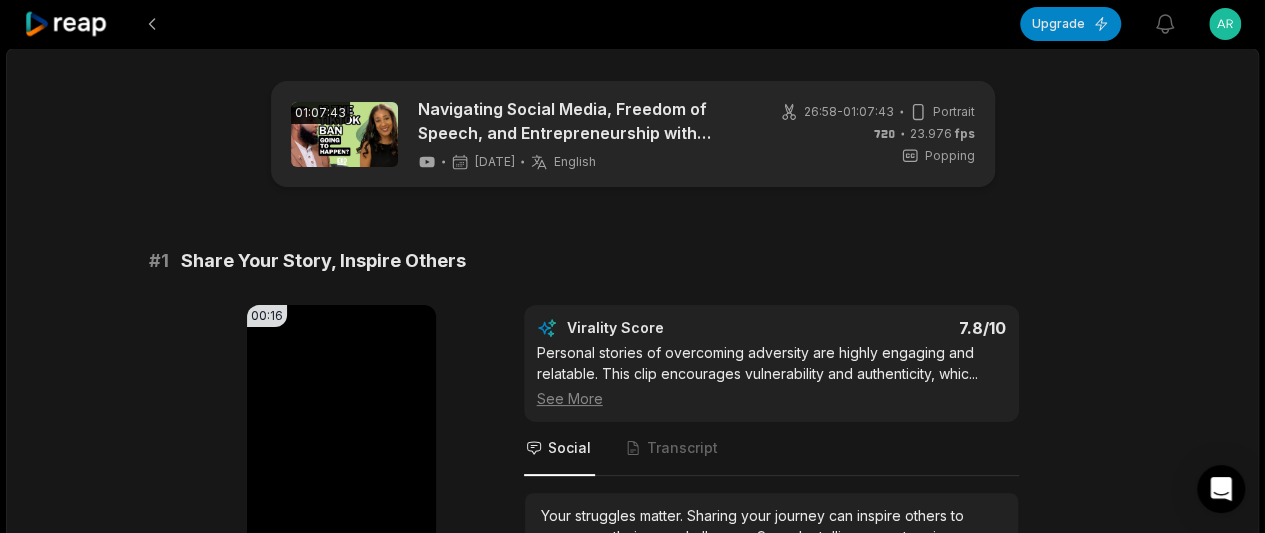 scroll, scrollTop: 212, scrollLeft: 0, axis: vertical 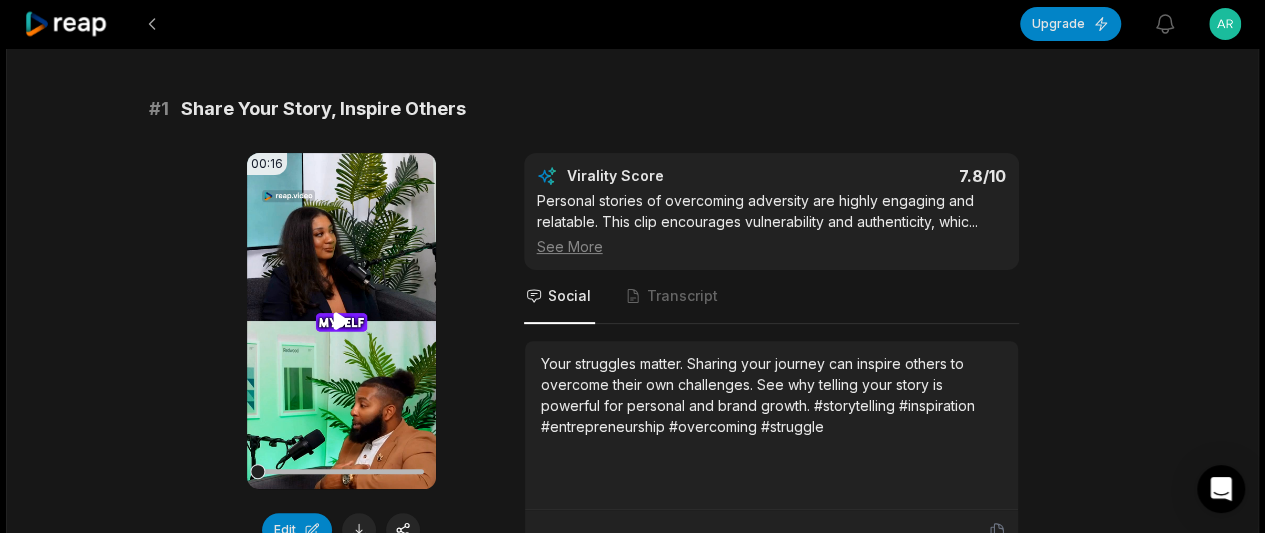 click on "Edit" at bounding box center (297, 530) 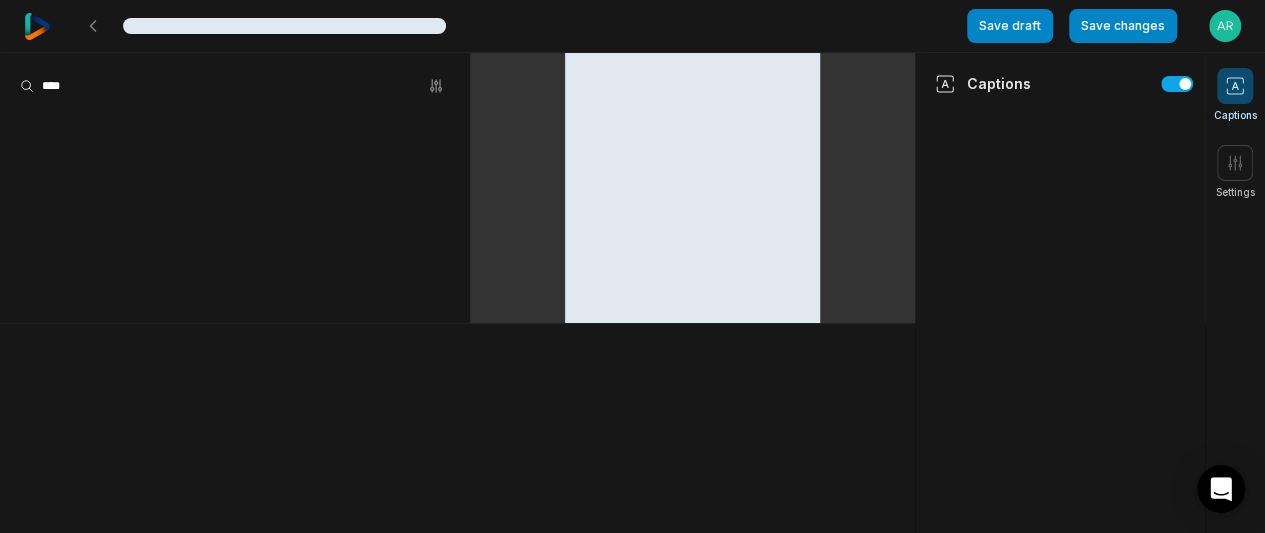scroll, scrollTop: 0, scrollLeft: 0, axis: both 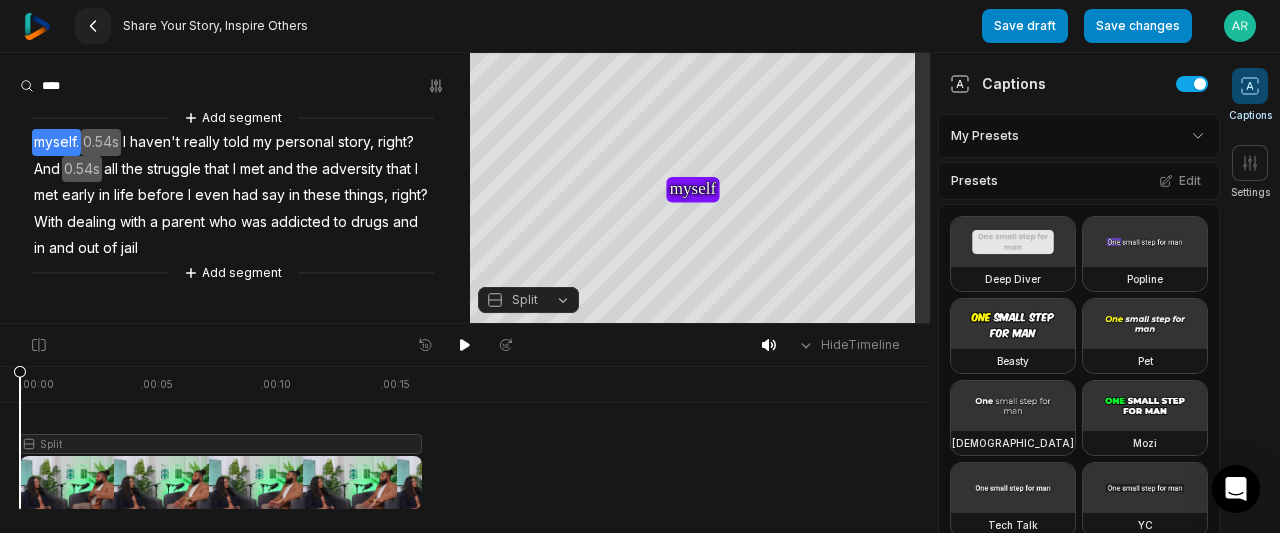 click 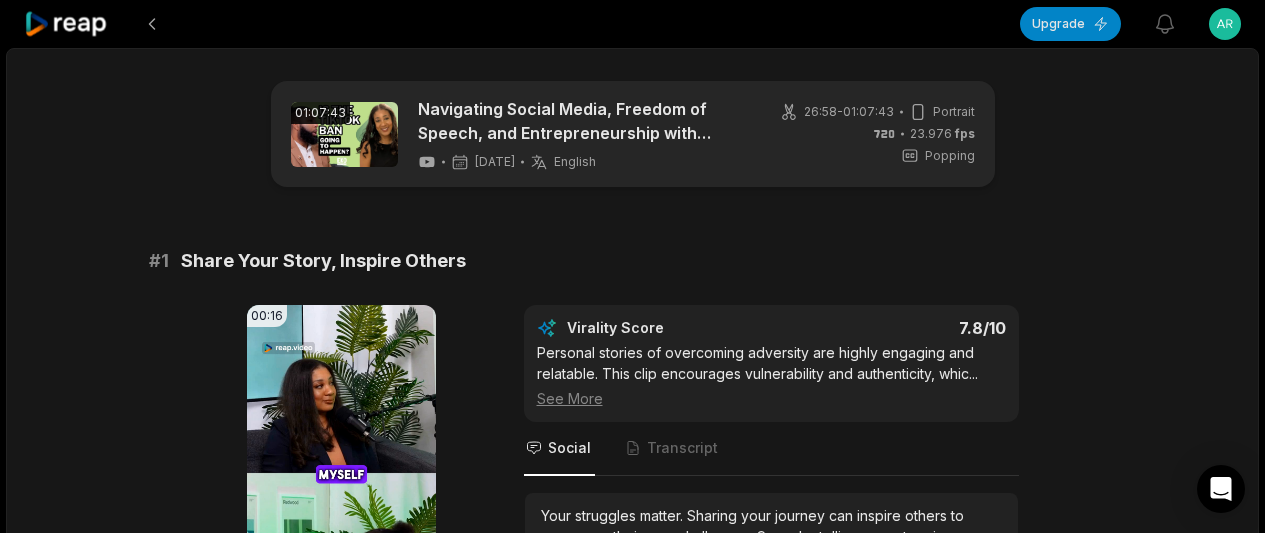 scroll, scrollTop: 1237, scrollLeft: 0, axis: vertical 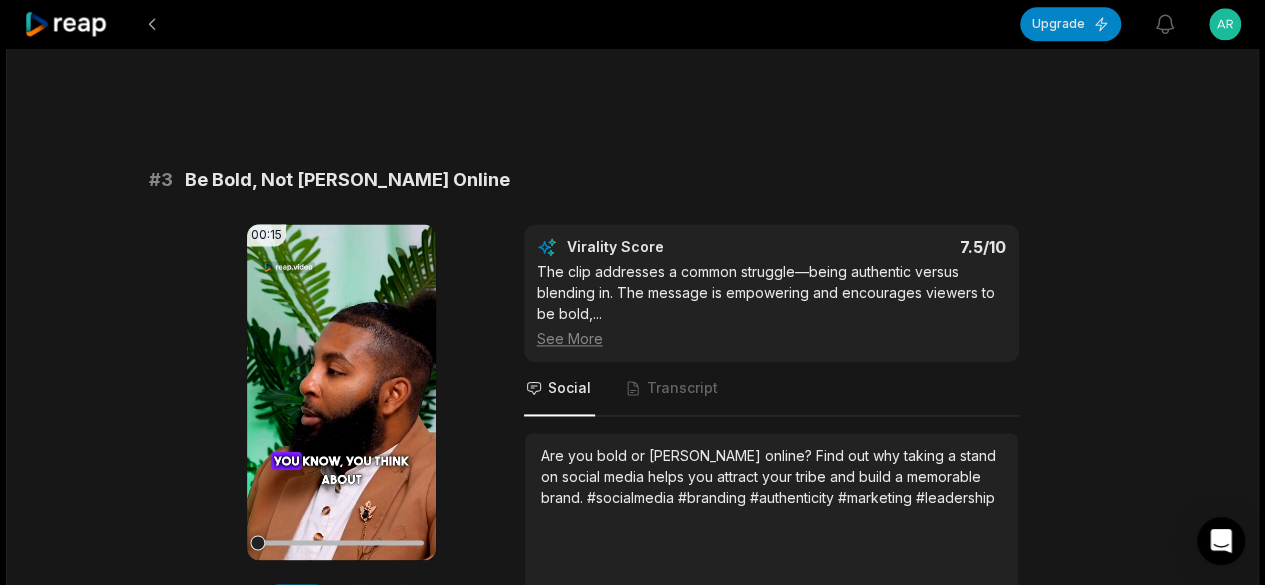 click 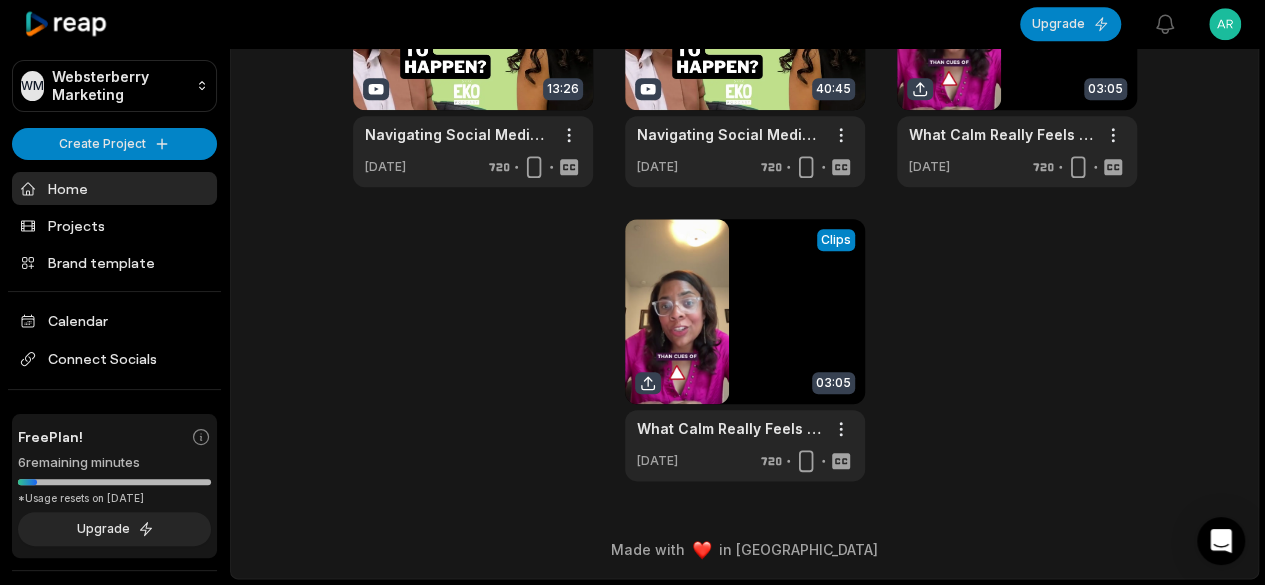 scroll, scrollTop: 0, scrollLeft: 0, axis: both 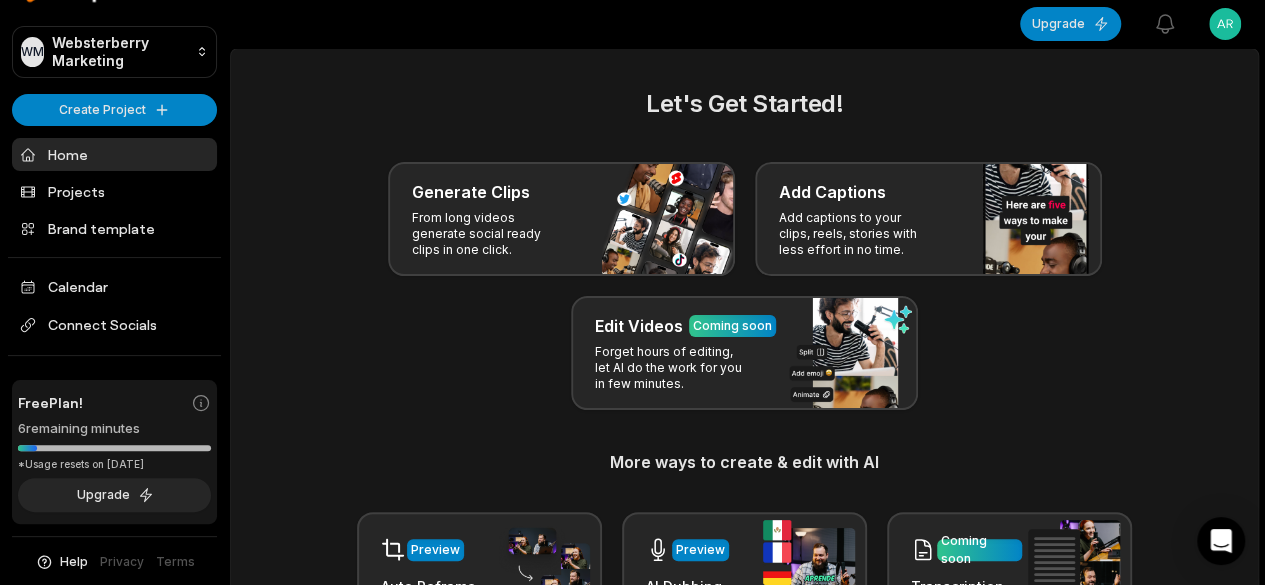 click on "Help" at bounding box center (74, 562) 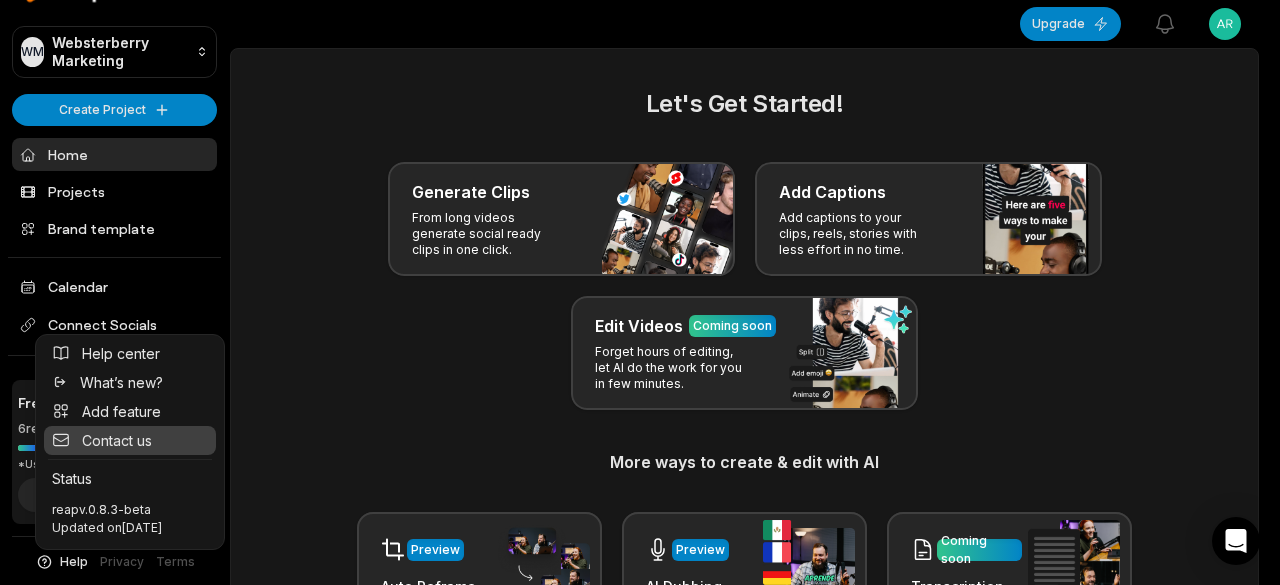 click on "Contact us" at bounding box center (117, 440) 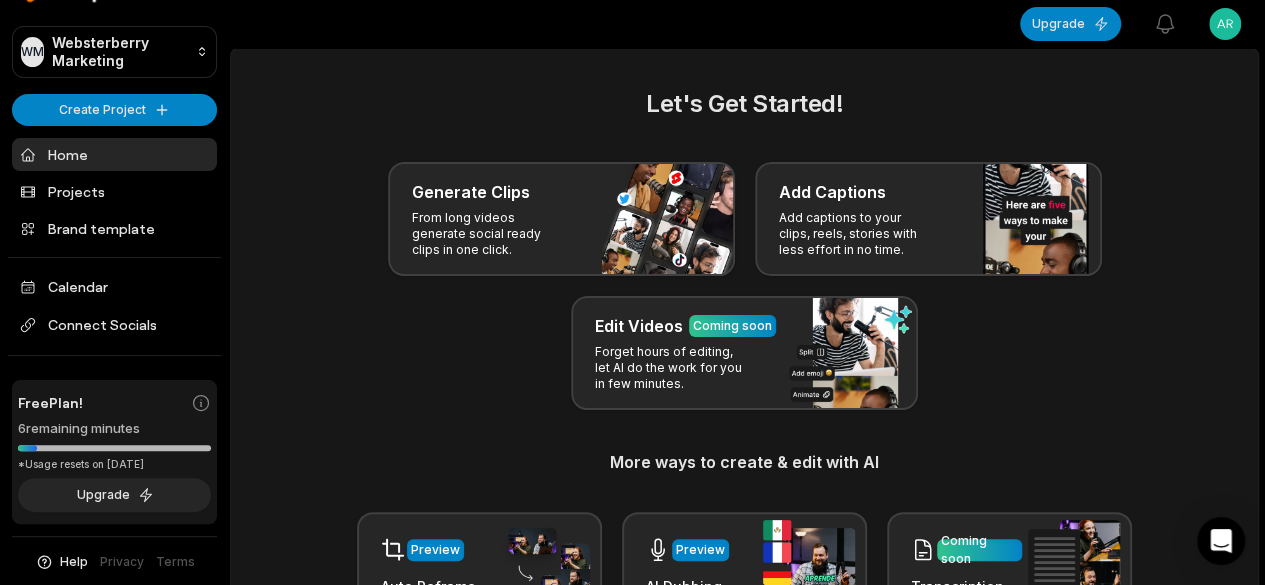 click on "Let's Get Started!" at bounding box center (744, 104) 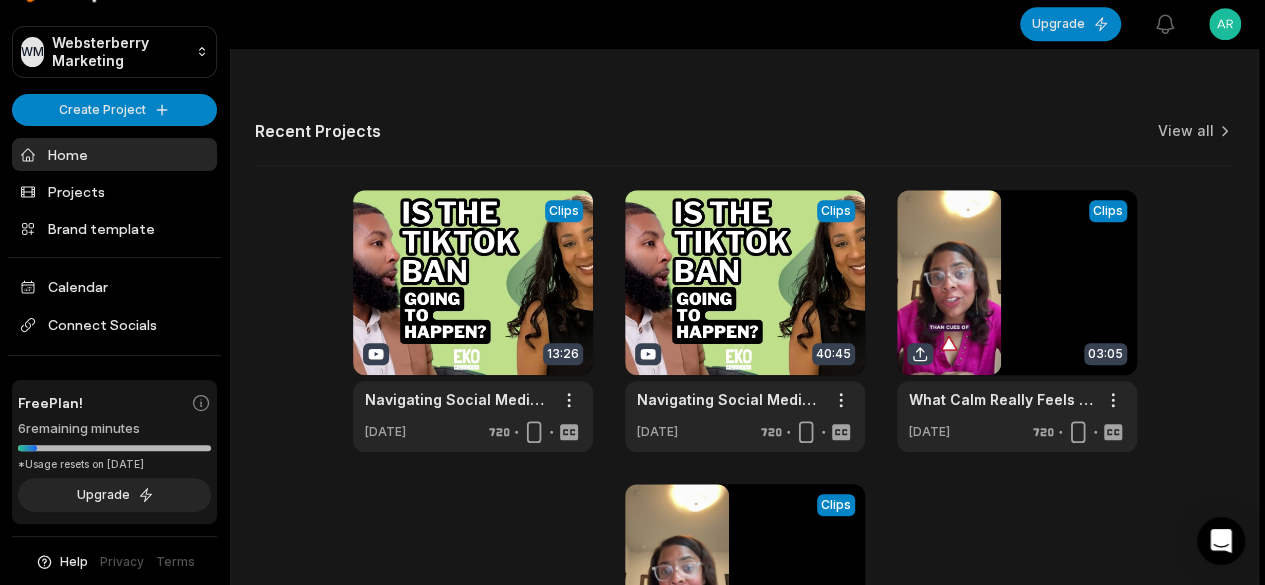 scroll, scrollTop: 686, scrollLeft: 0, axis: vertical 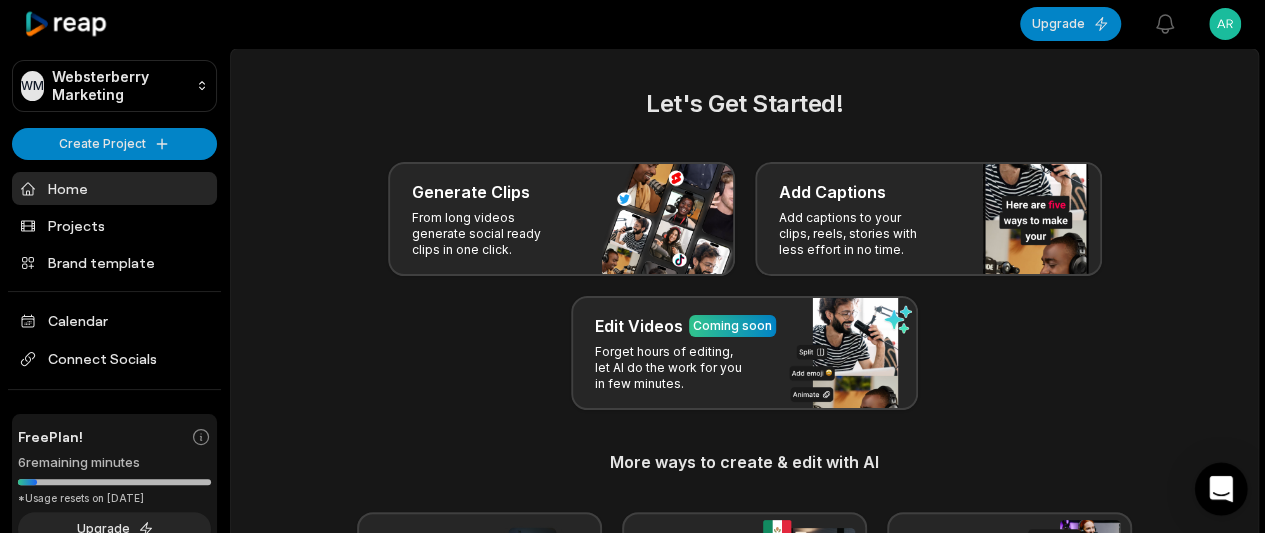 click 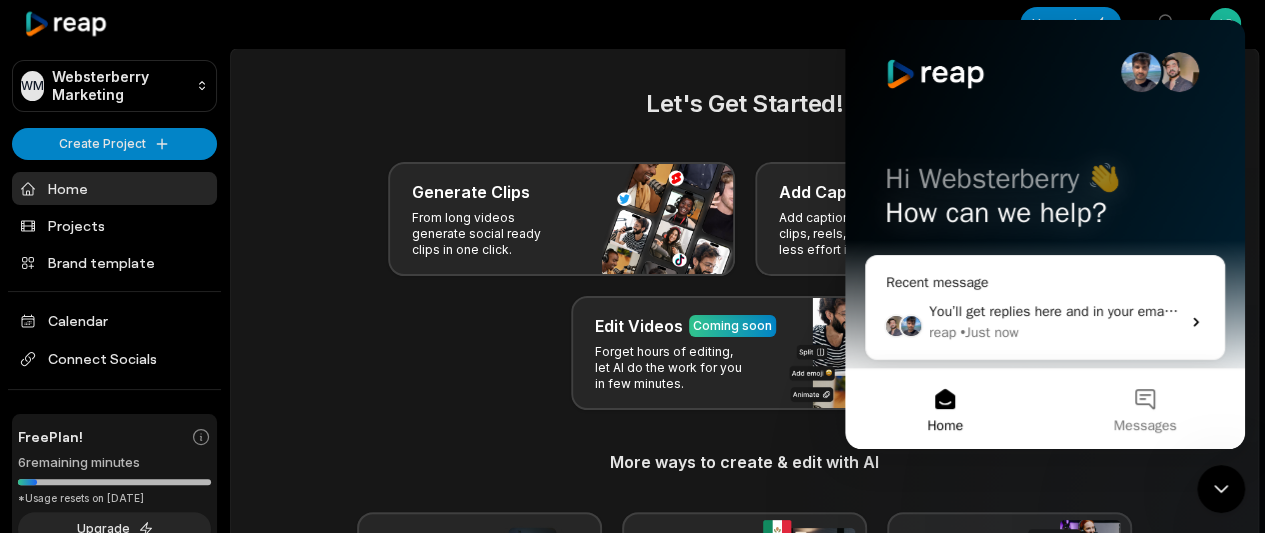 scroll, scrollTop: 0, scrollLeft: 0, axis: both 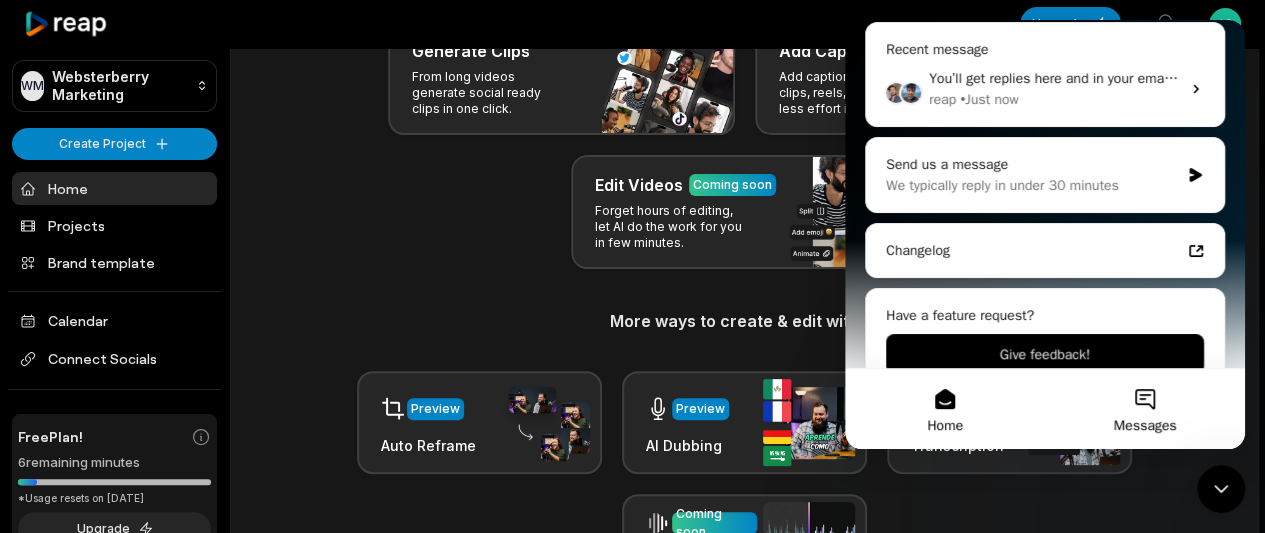 click on "Messages" at bounding box center [1145, 409] 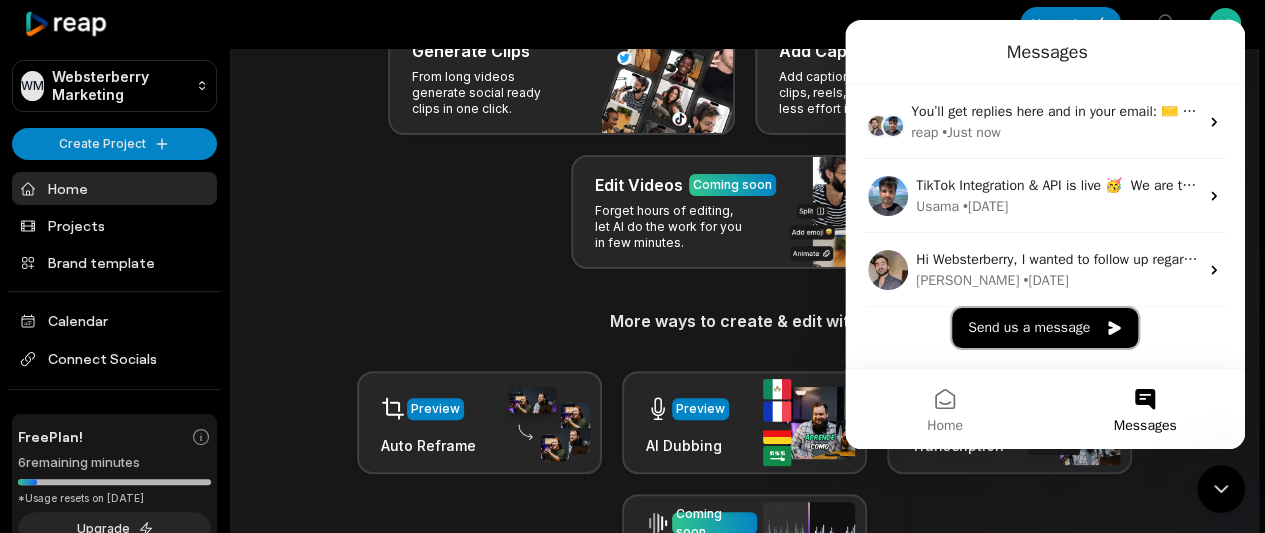 click on "Send us a message" at bounding box center [1045, 328] 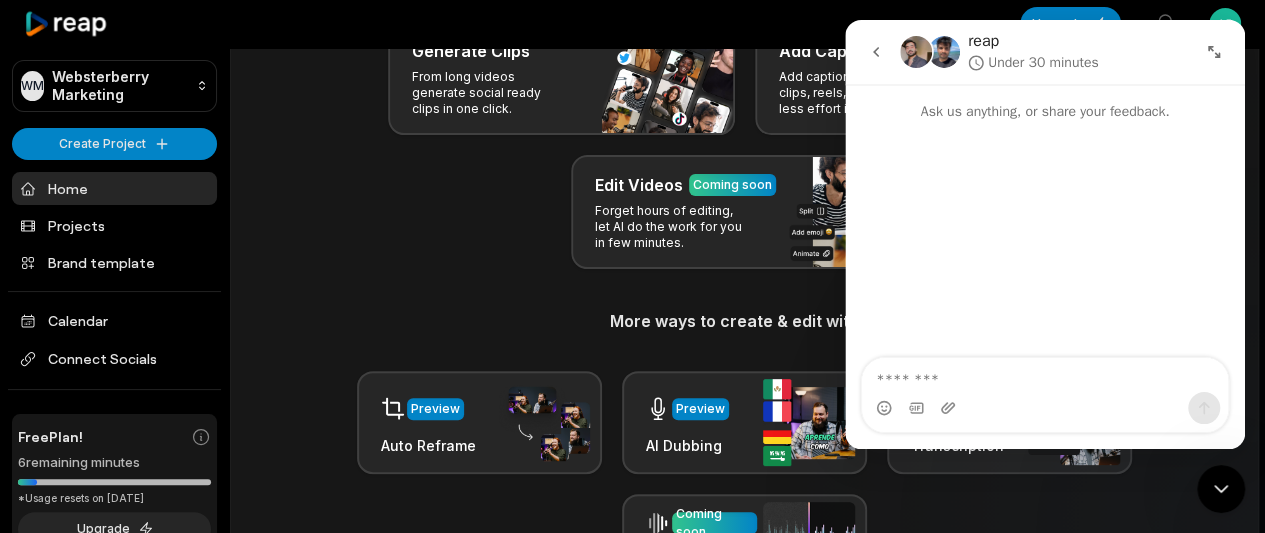 click 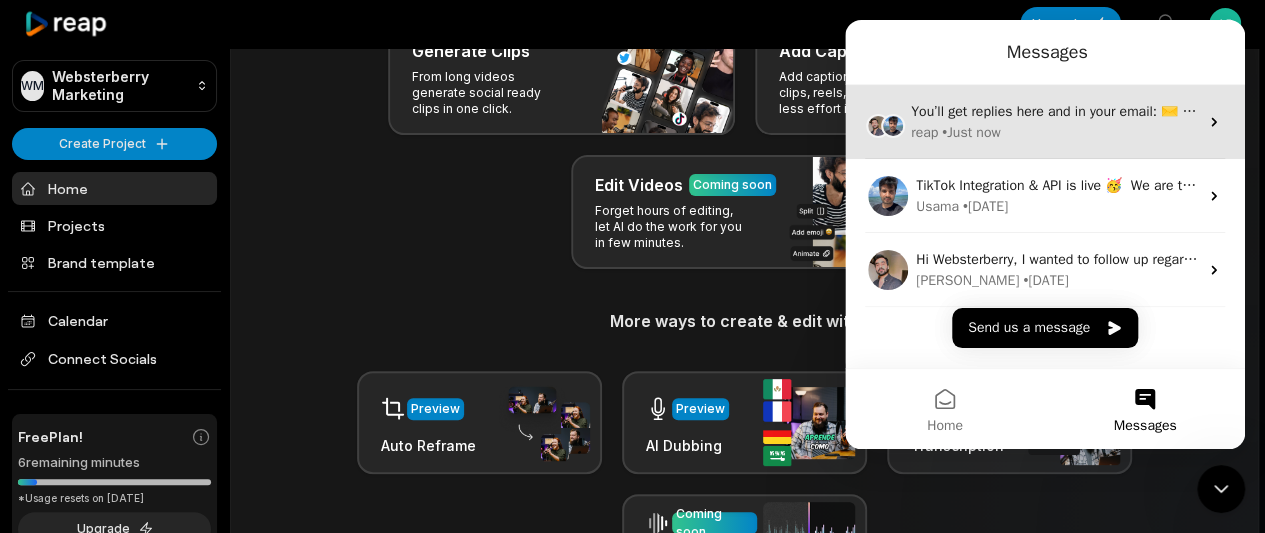 click on "You’ll get replies here and in your email: ✉️ ariasweb@websterberry.com Our usual reply time 🕒 under 30 minutes" at bounding box center (1285, 111) 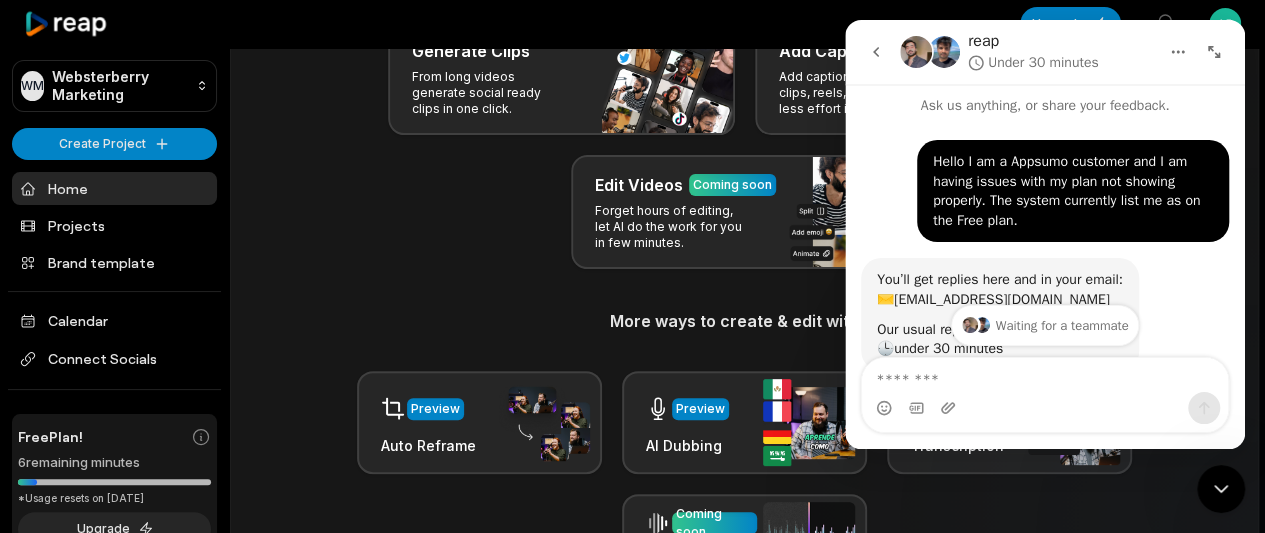 scroll, scrollTop: 115, scrollLeft: 0, axis: vertical 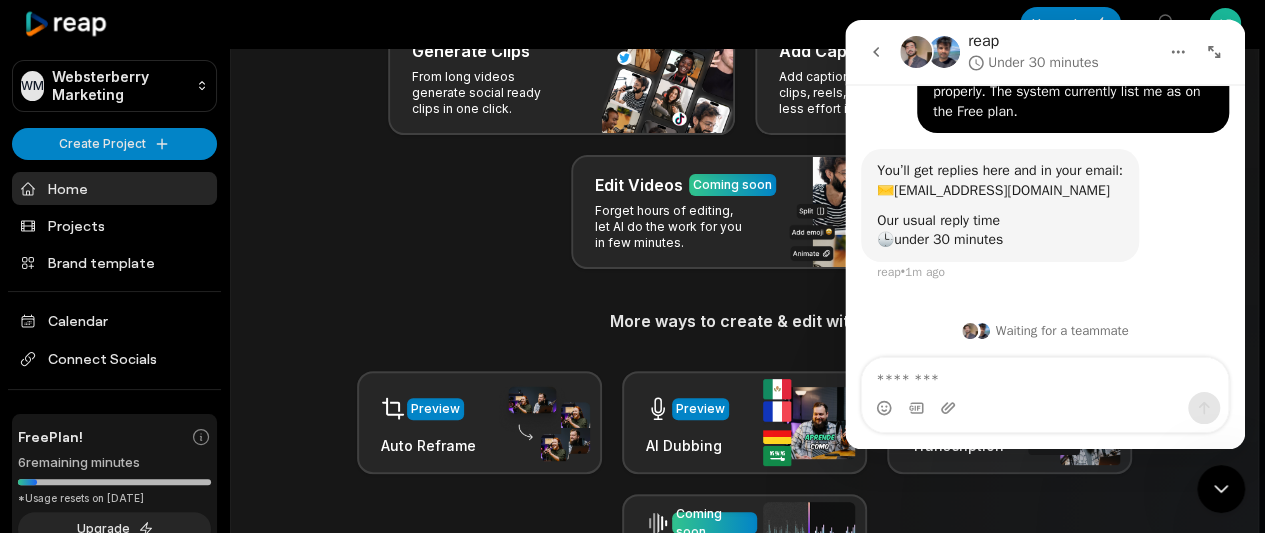 click 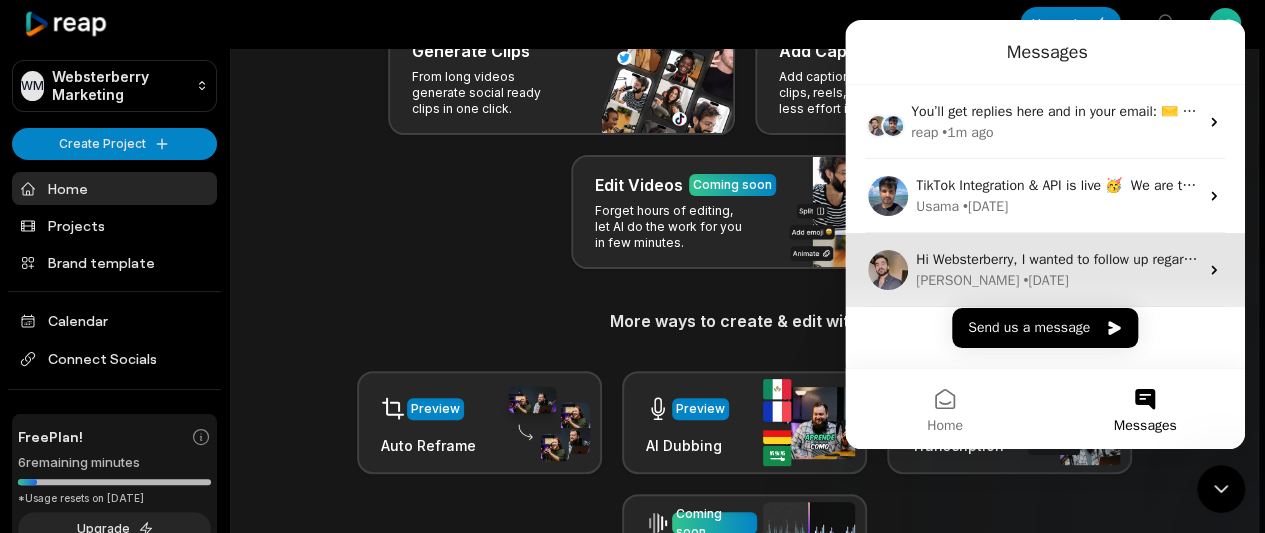 click on "•  3w ago" at bounding box center [1045, 280] 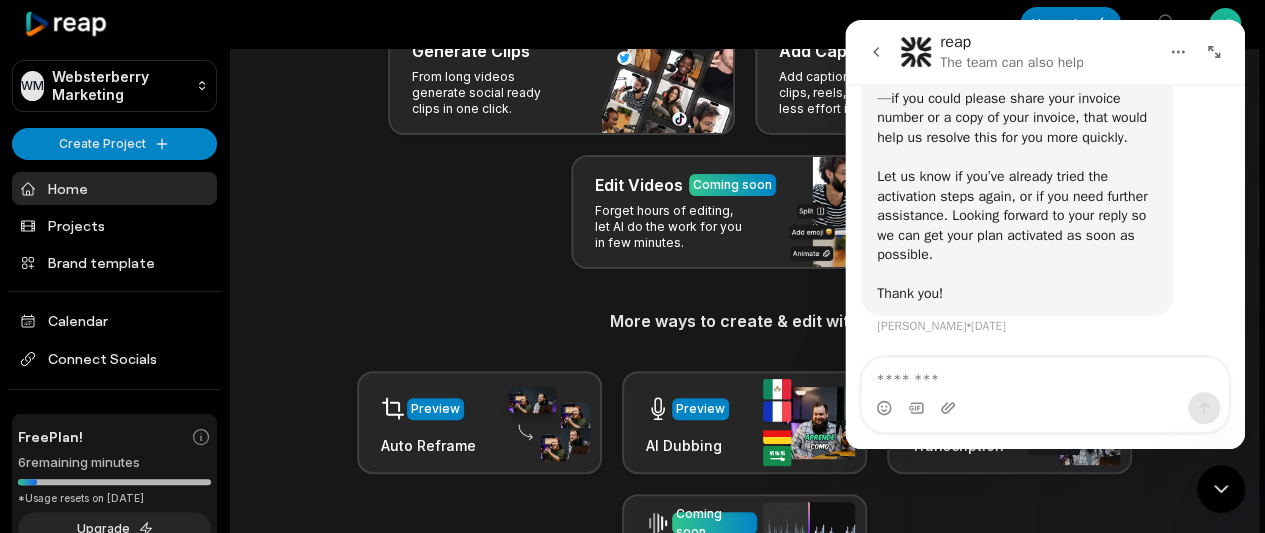 scroll, scrollTop: 1319, scrollLeft: 0, axis: vertical 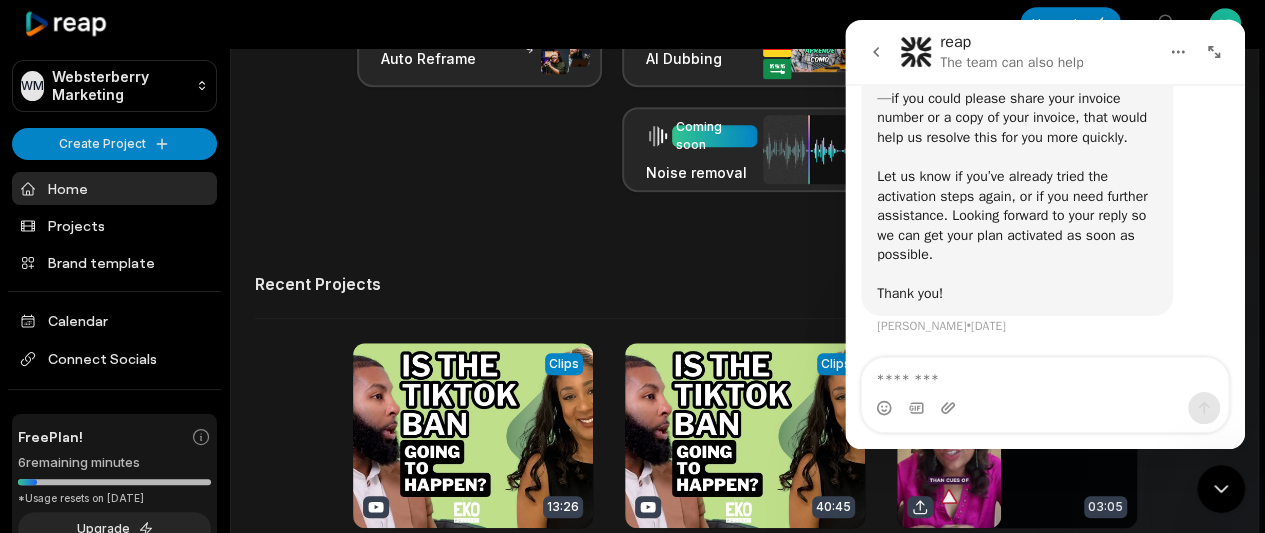 click at bounding box center (876, 52) 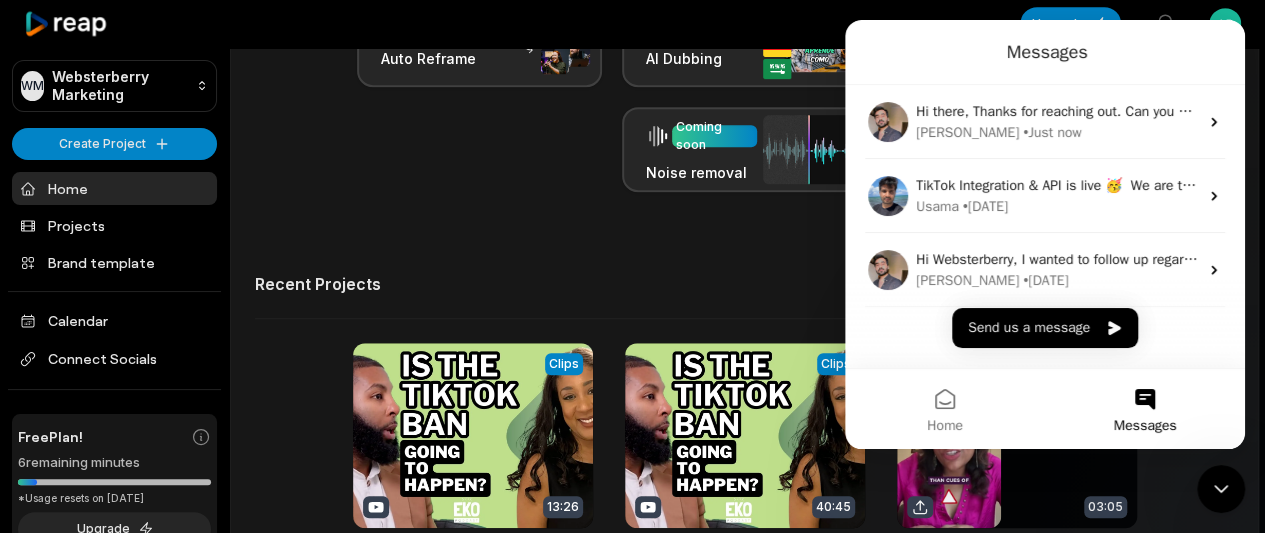 scroll, scrollTop: 0, scrollLeft: 0, axis: both 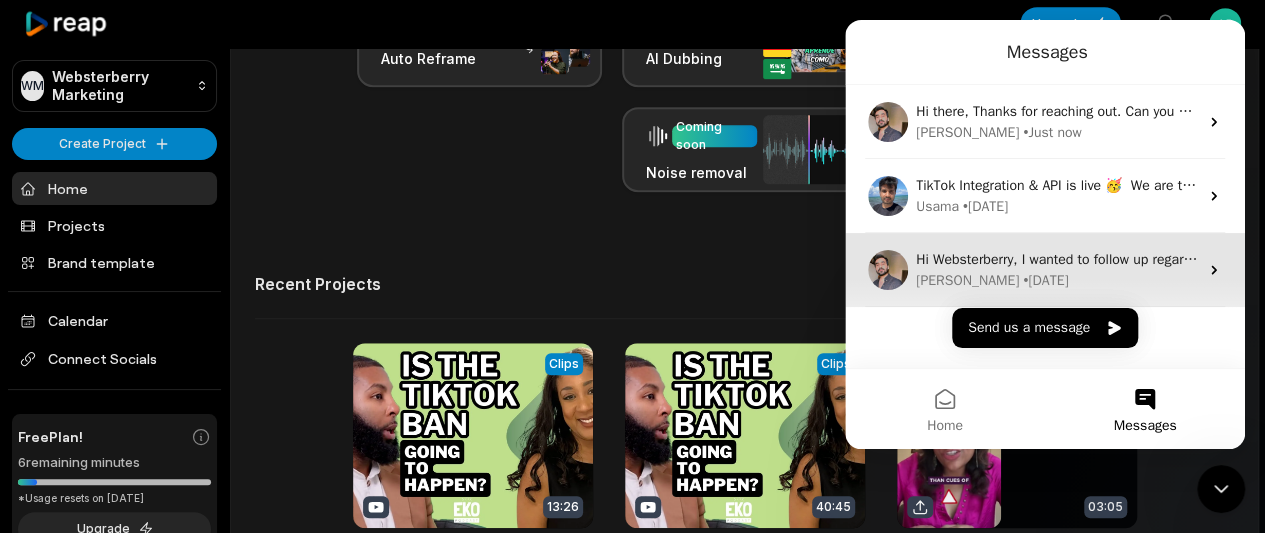 click on "•  3w ago" at bounding box center [1045, 280] 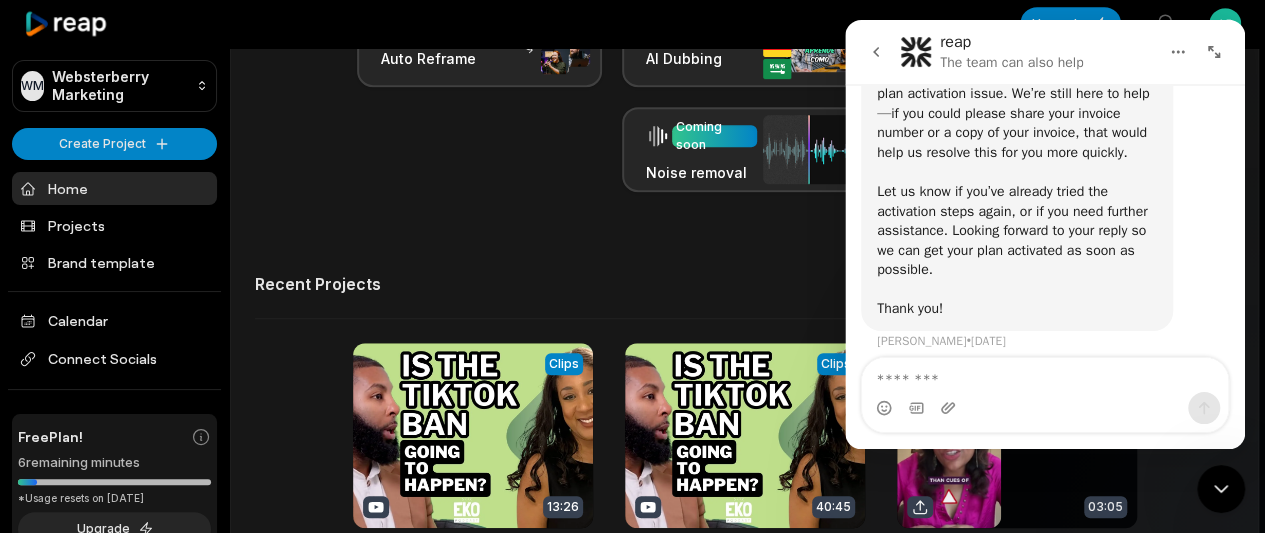 scroll, scrollTop: 1319, scrollLeft: 0, axis: vertical 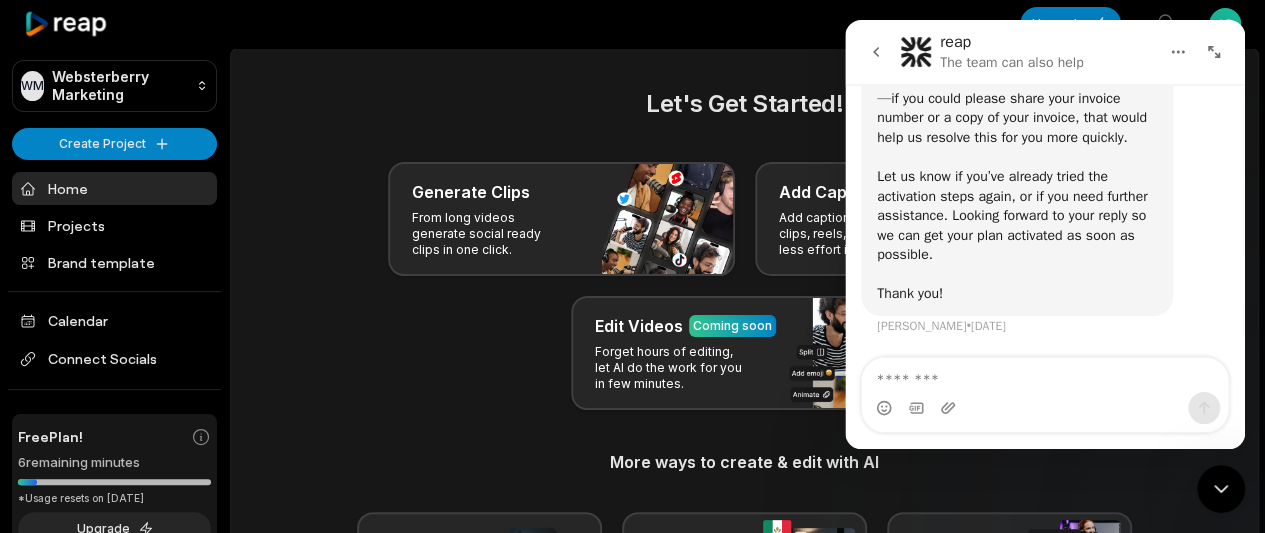 click 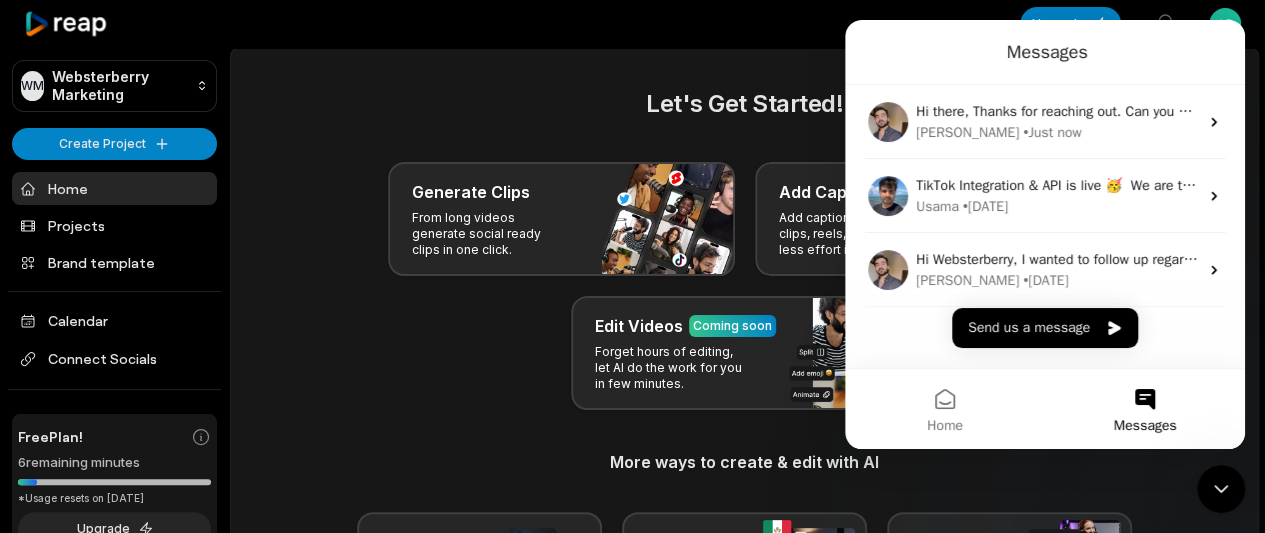 scroll, scrollTop: 0, scrollLeft: 0, axis: both 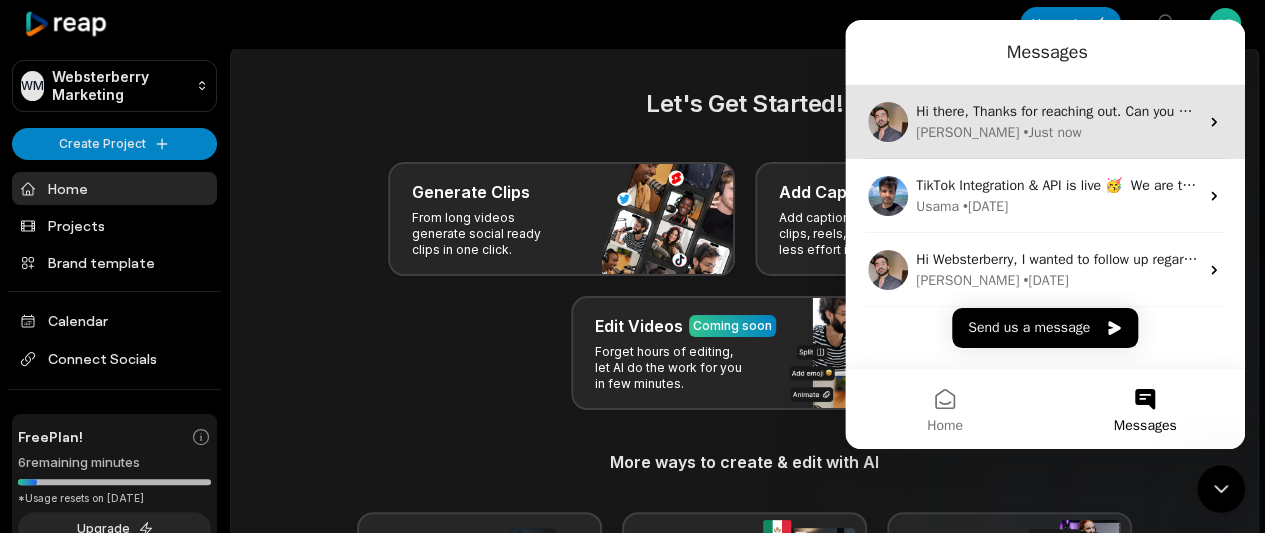 click on "Sam •  Just now" at bounding box center (1057, 132) 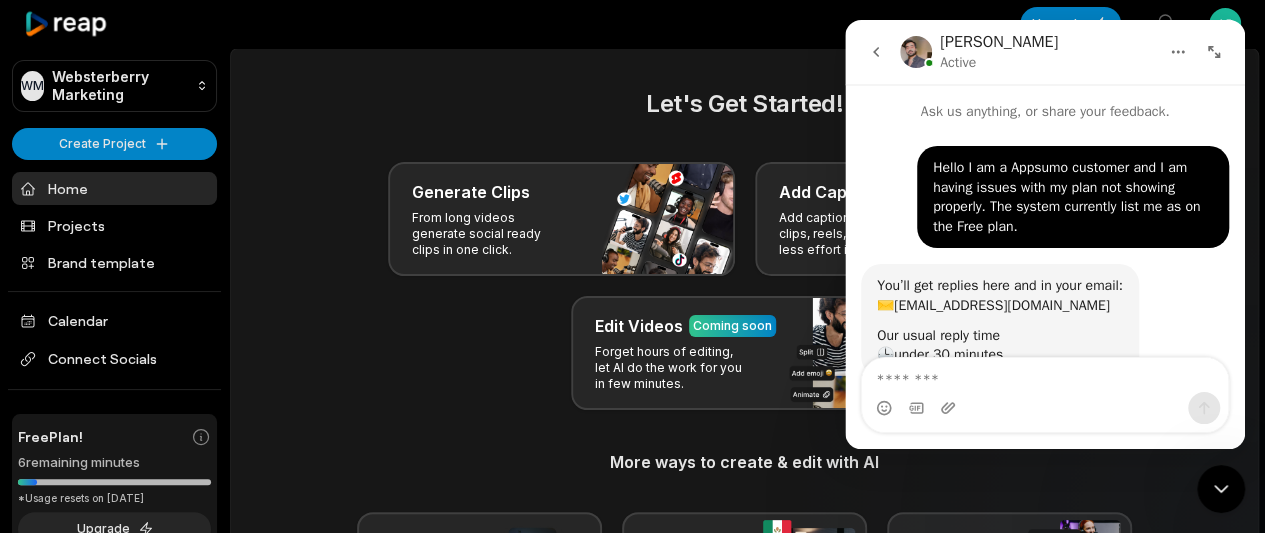 scroll, scrollTop: 2, scrollLeft: 0, axis: vertical 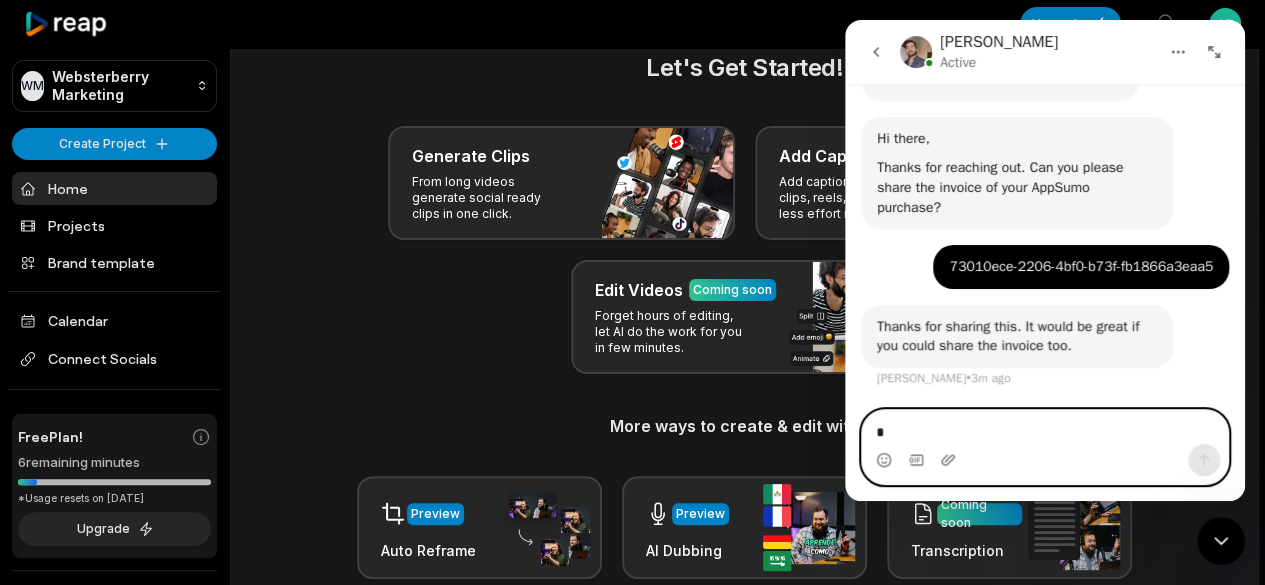 type 